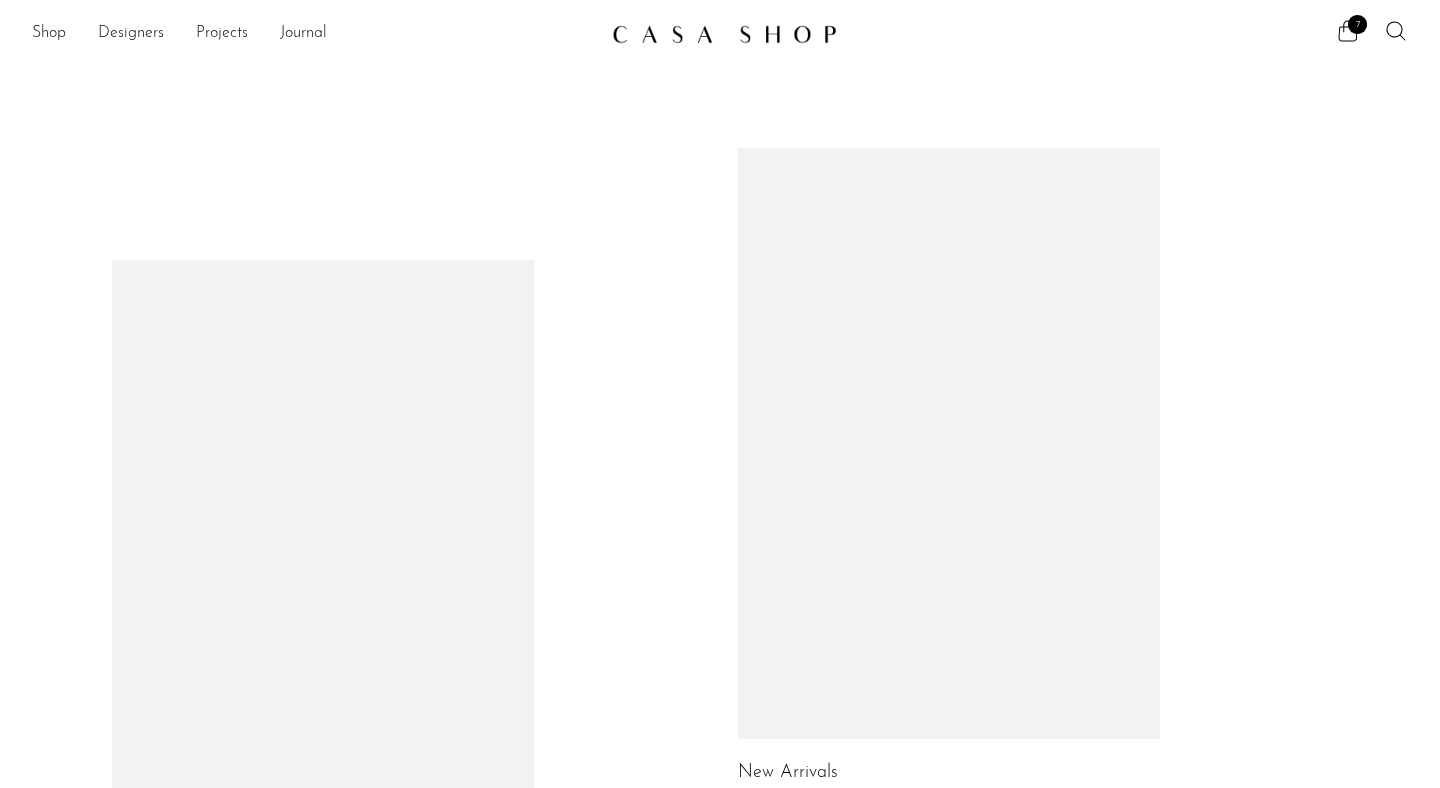 scroll, scrollTop: 0, scrollLeft: 0, axis: both 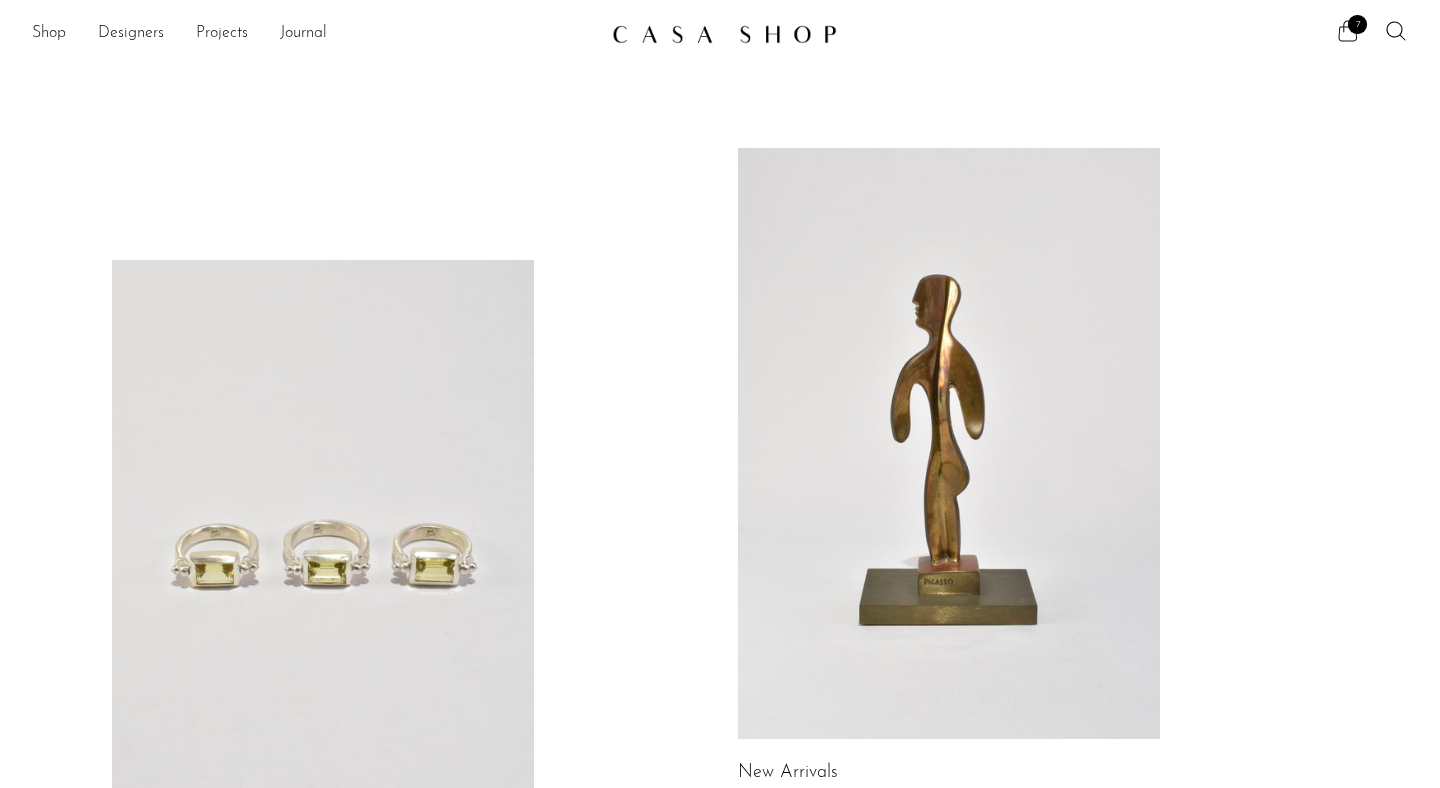 click 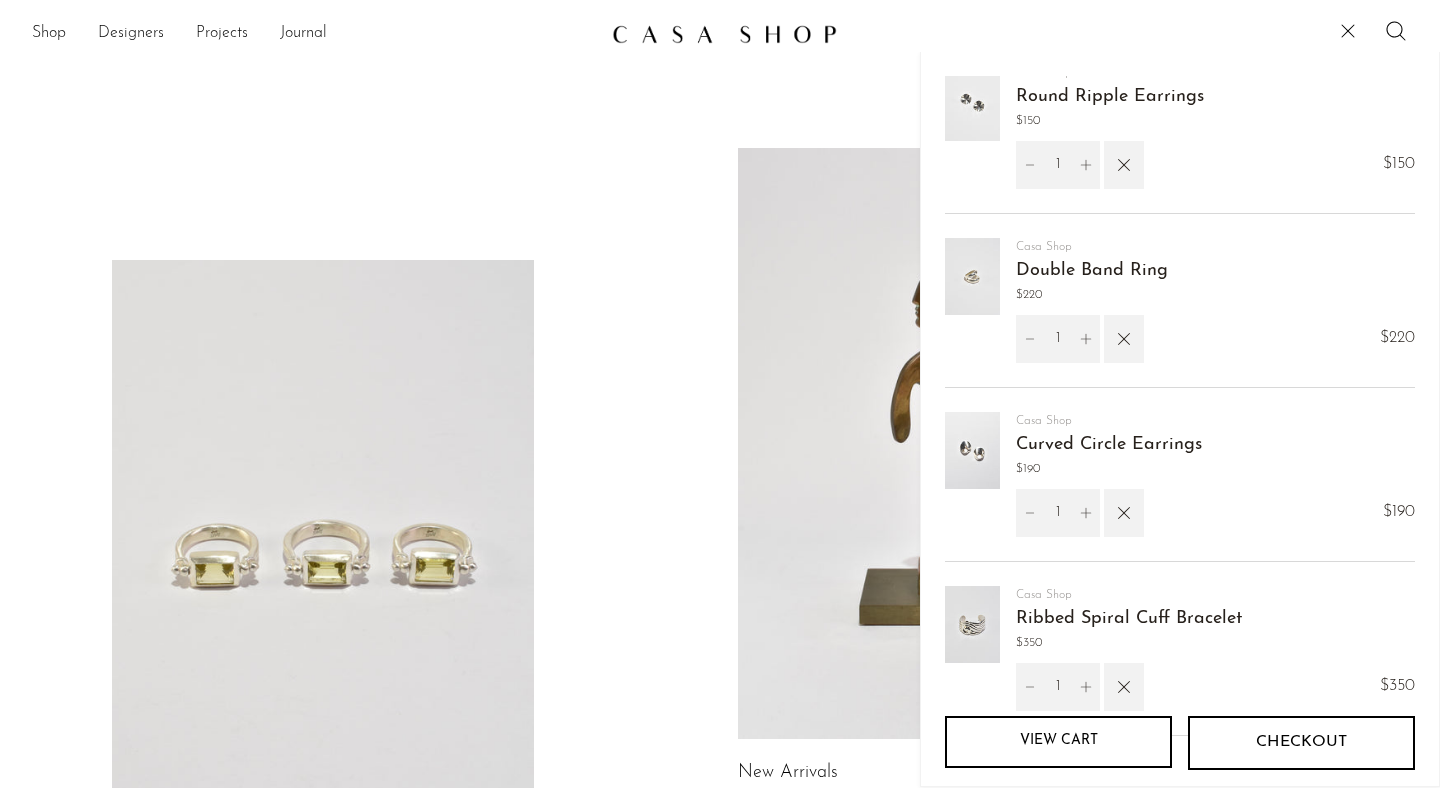 scroll, scrollTop: 15, scrollLeft: 0, axis: vertical 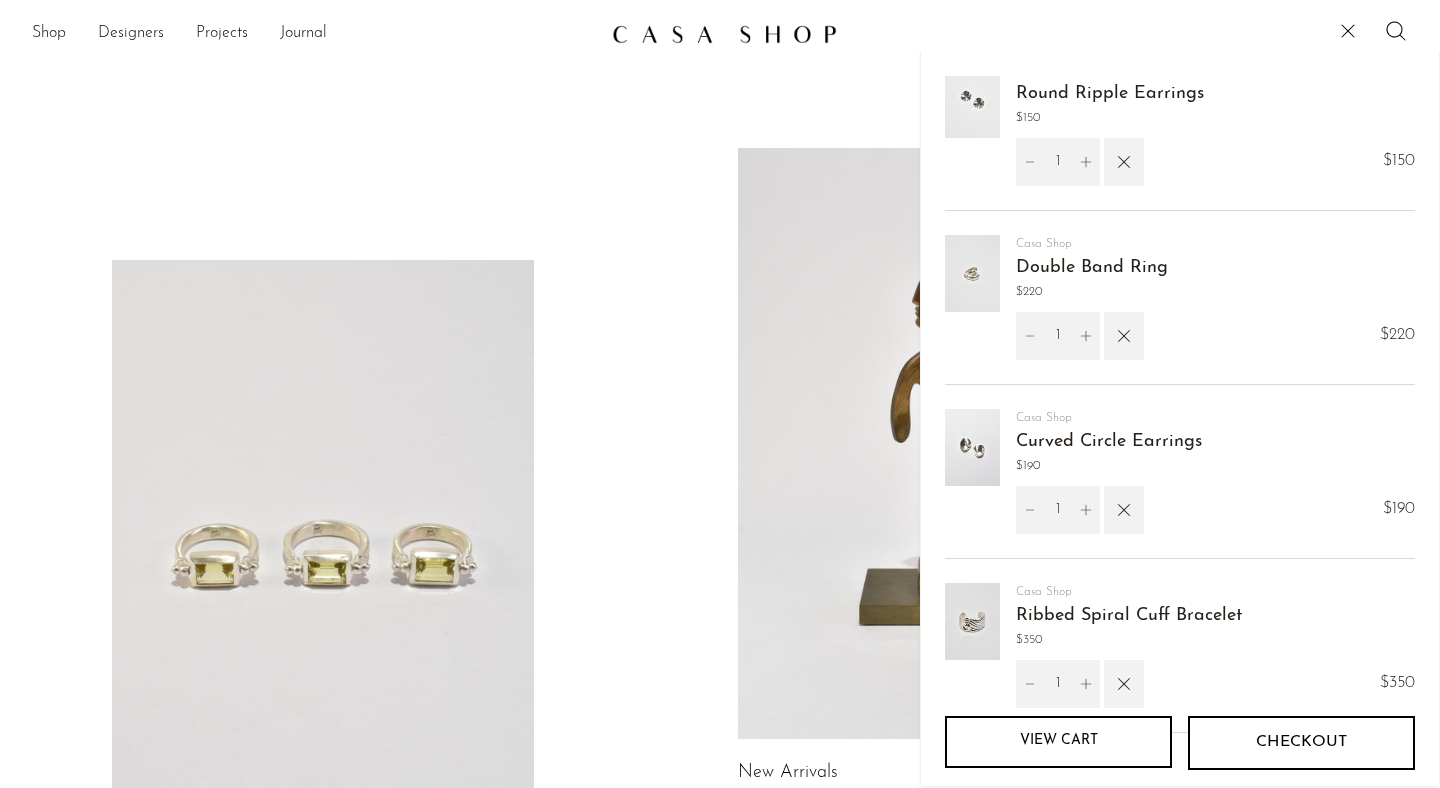 click on "Round Ripple Earrings" at bounding box center (1110, 94) 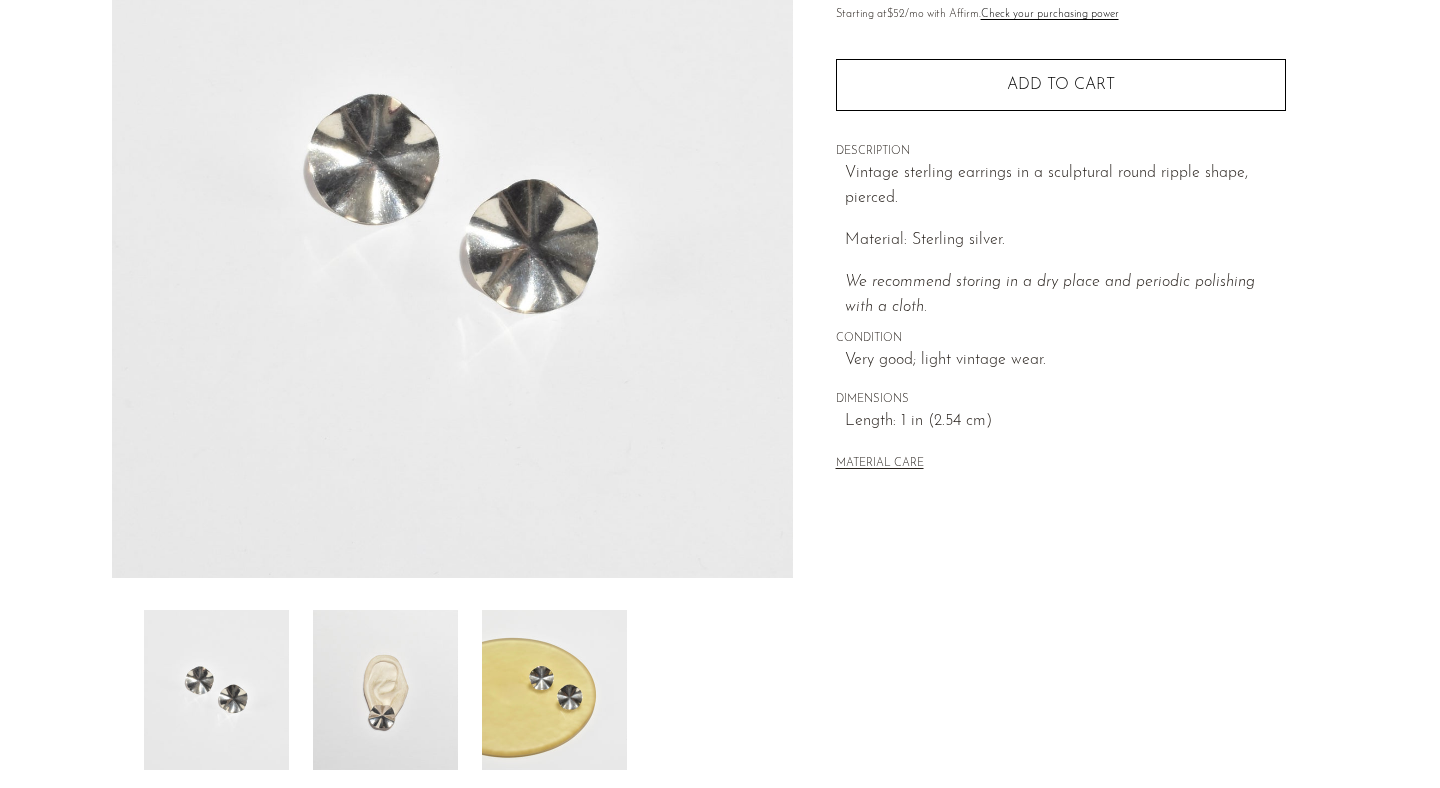 scroll, scrollTop: 375, scrollLeft: 0, axis: vertical 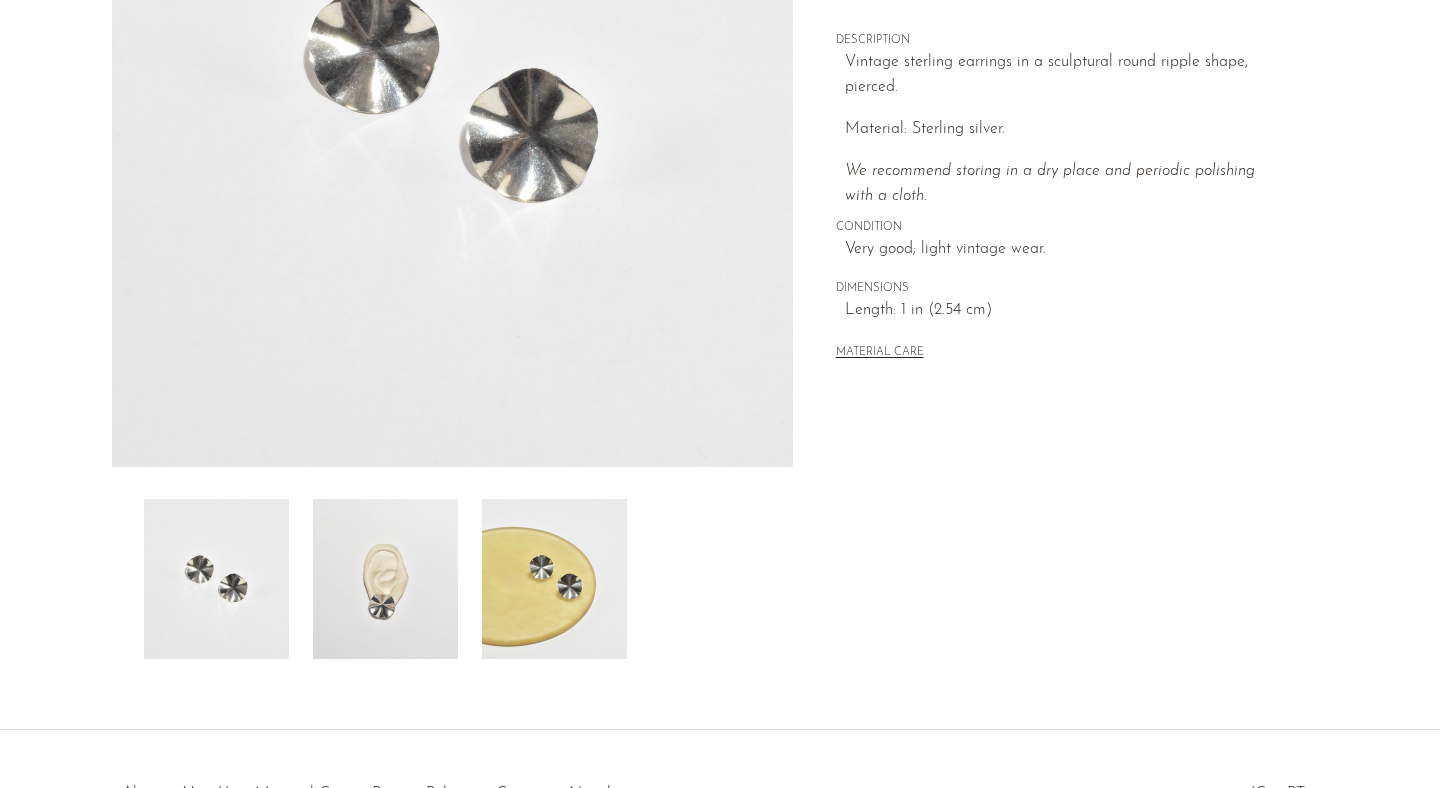 click at bounding box center (385, 579) 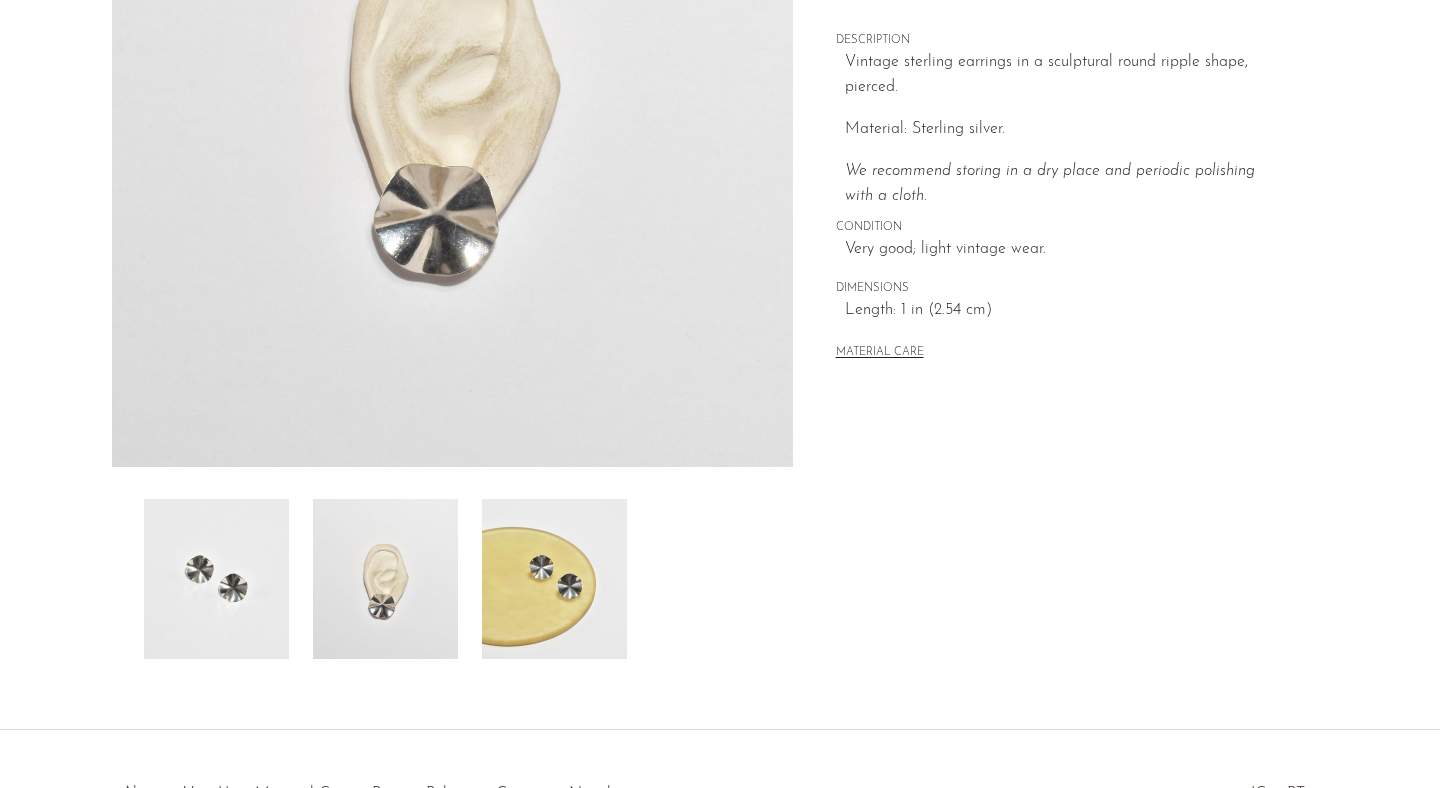 click at bounding box center [554, 579] 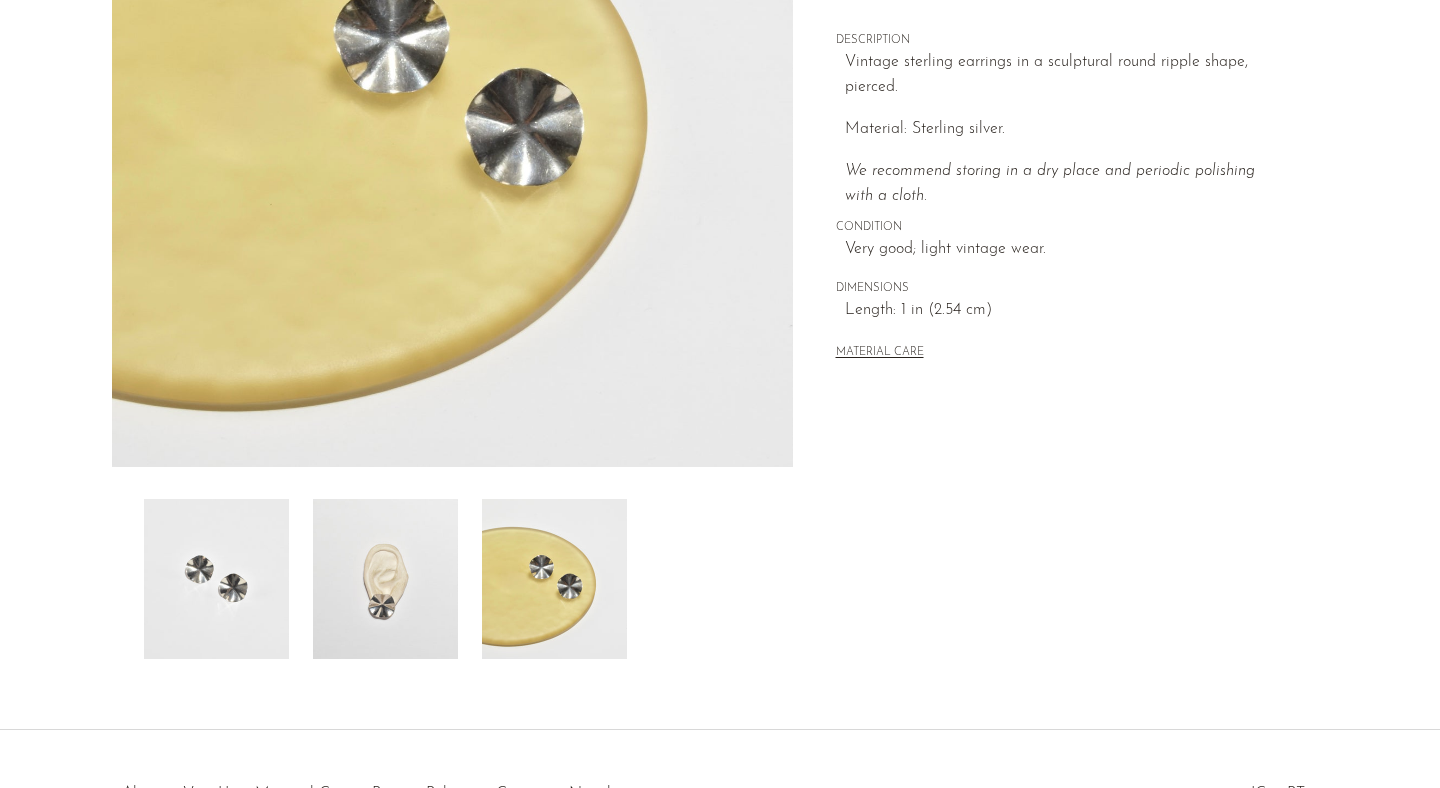 click at bounding box center [216, 579] 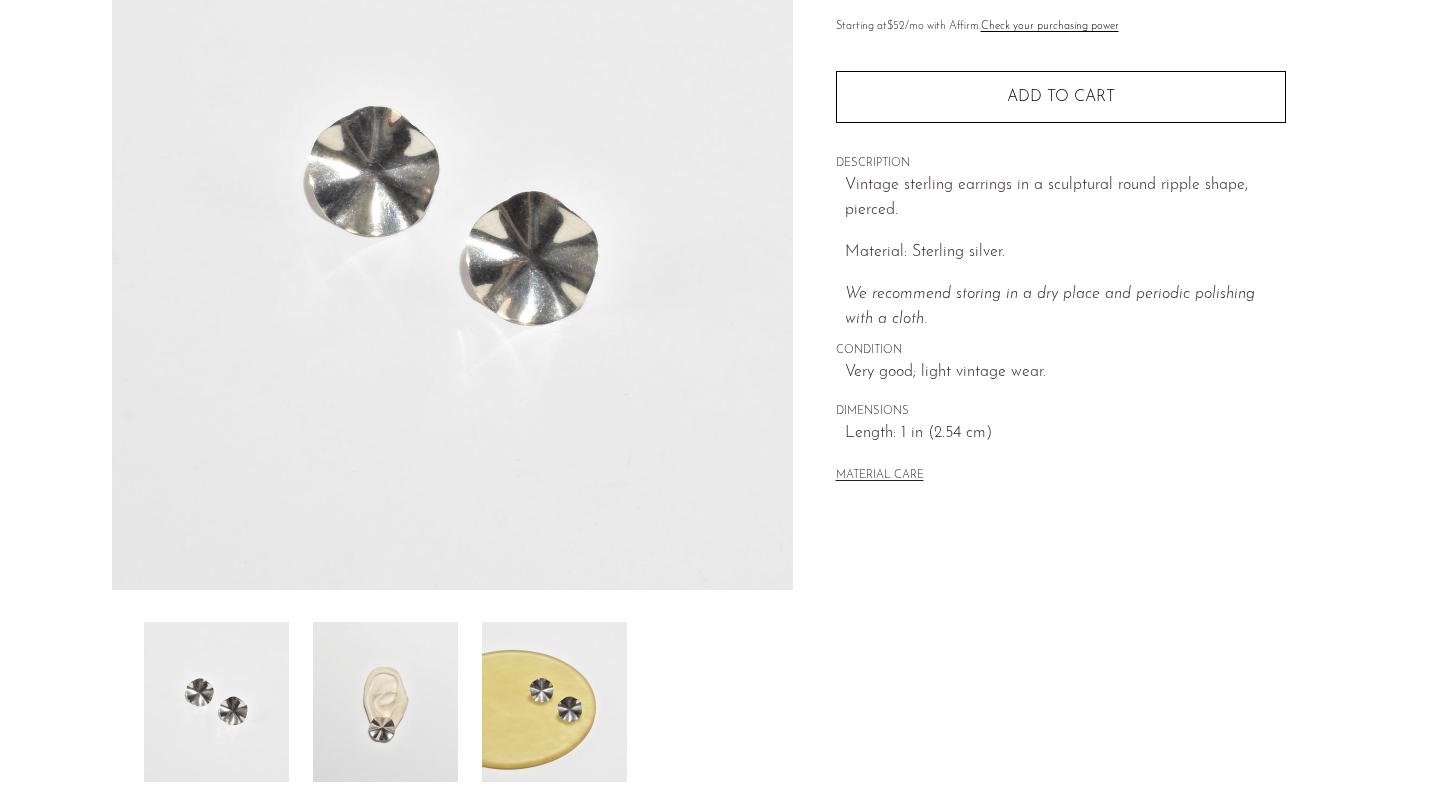 scroll, scrollTop: 414, scrollLeft: 0, axis: vertical 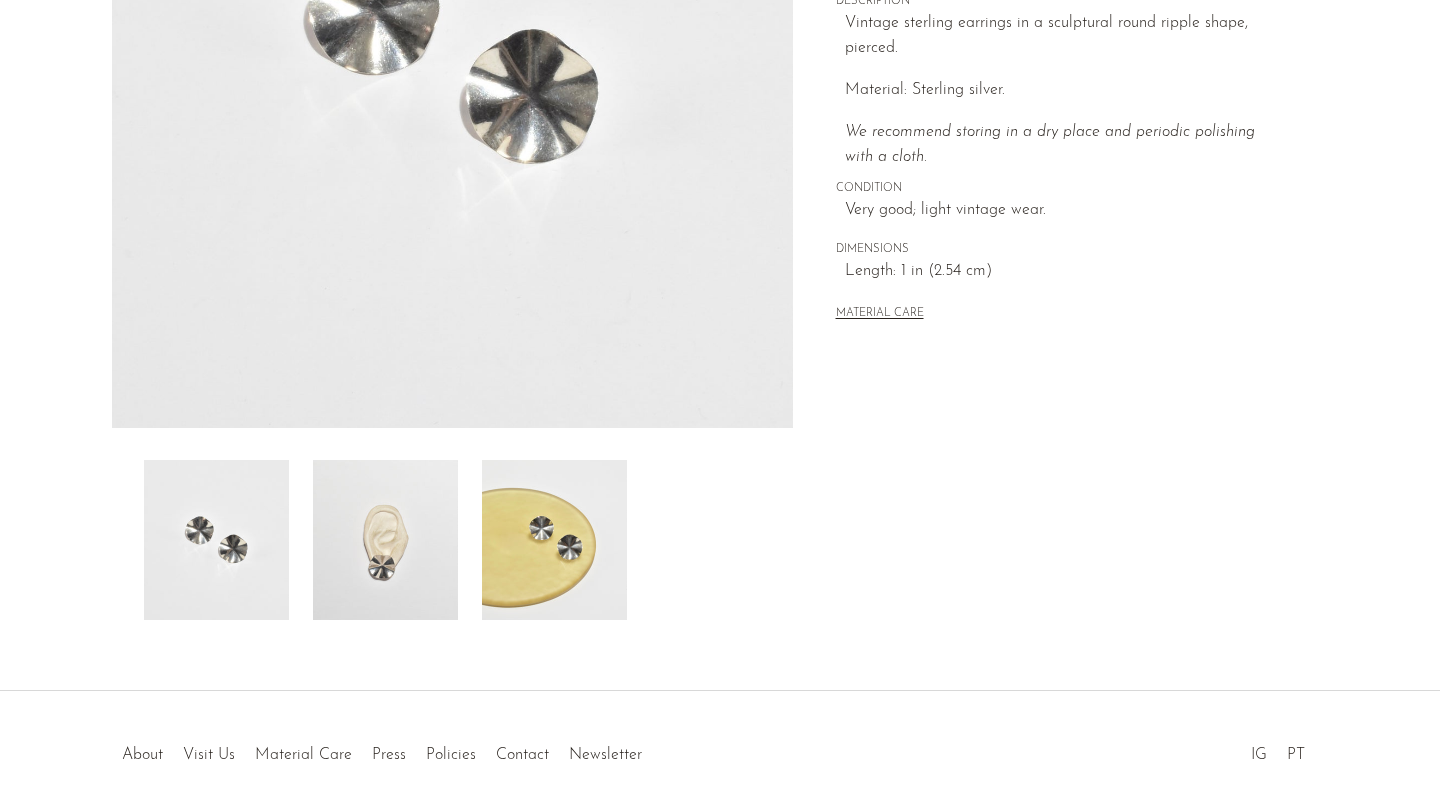 click at bounding box center [385, 540] 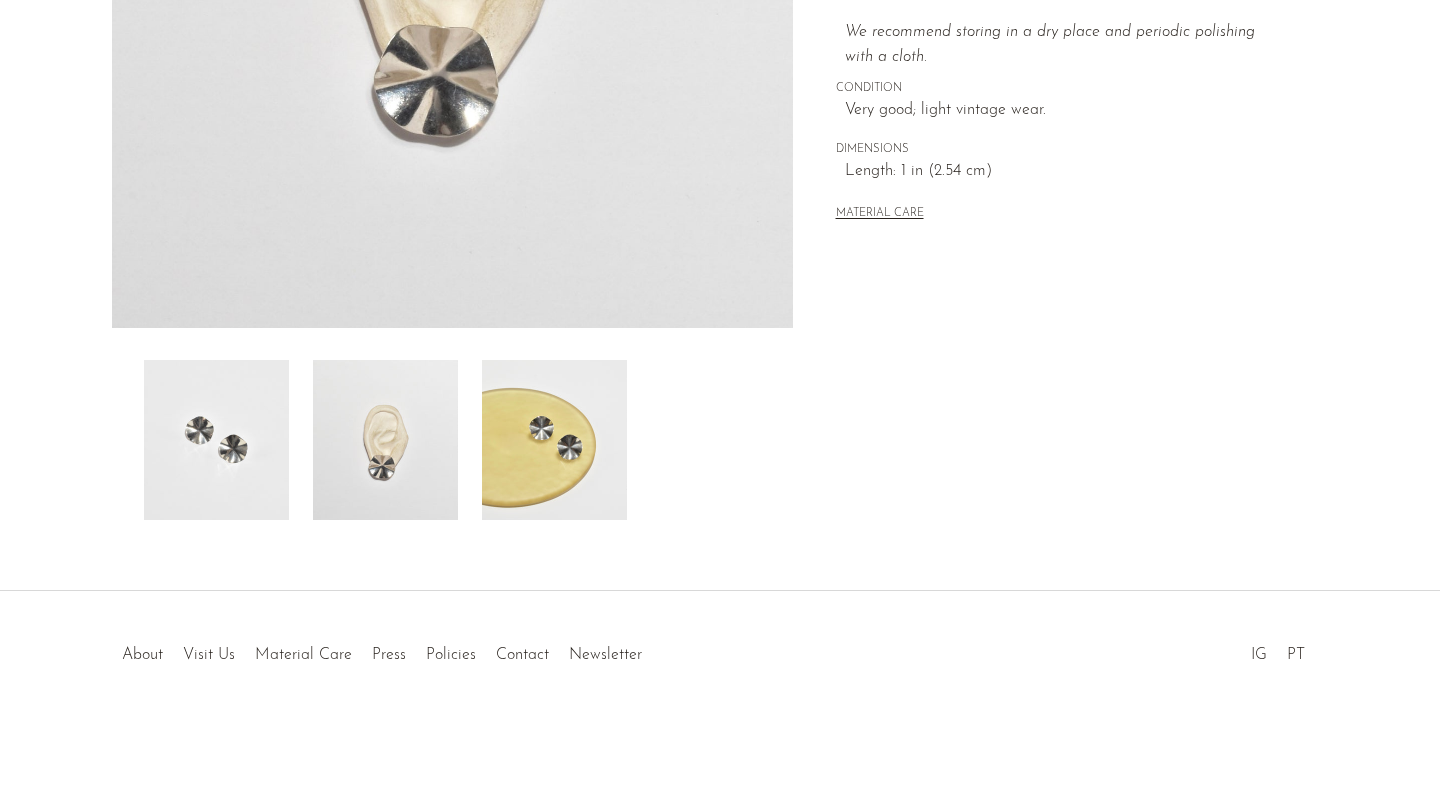 scroll, scrollTop: 0, scrollLeft: 0, axis: both 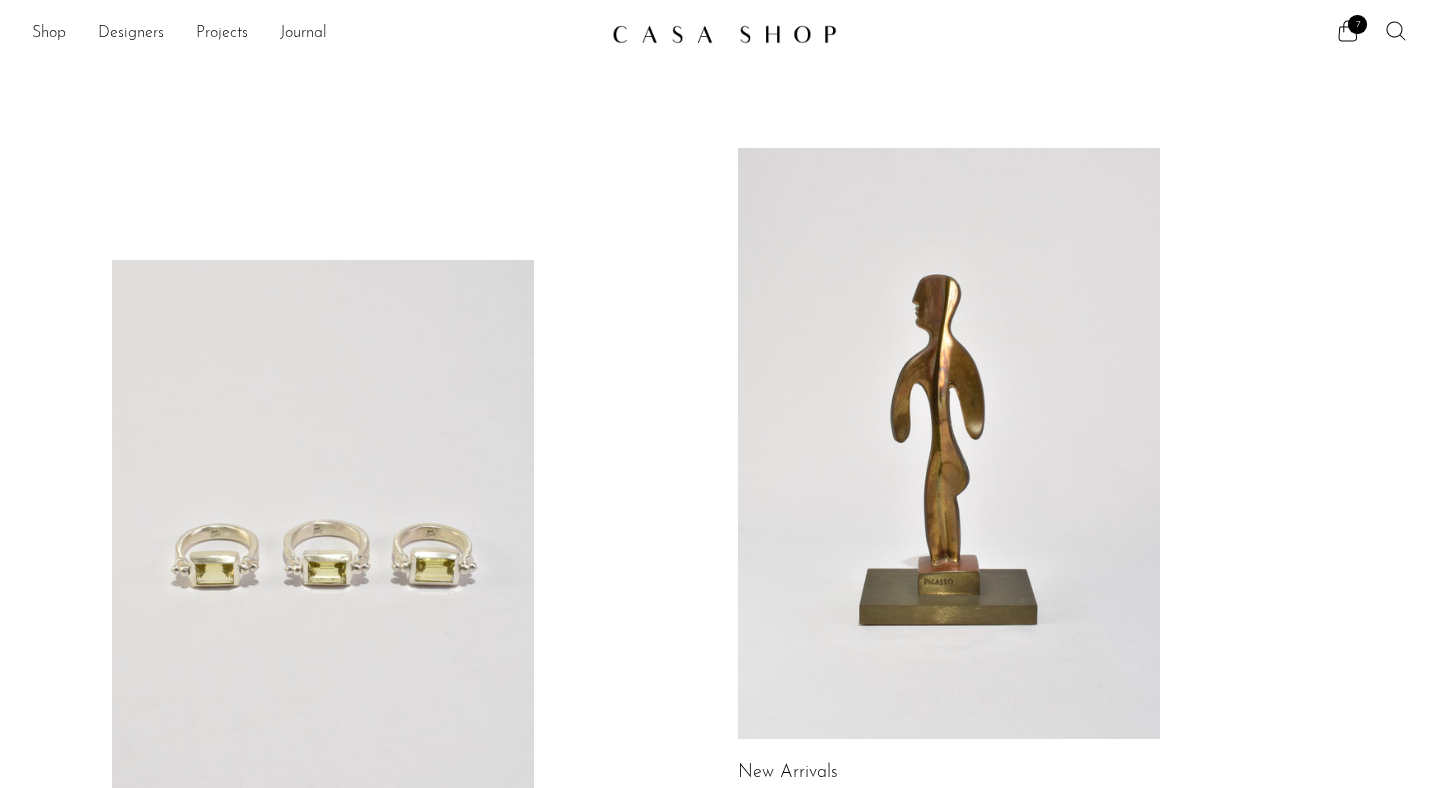 click 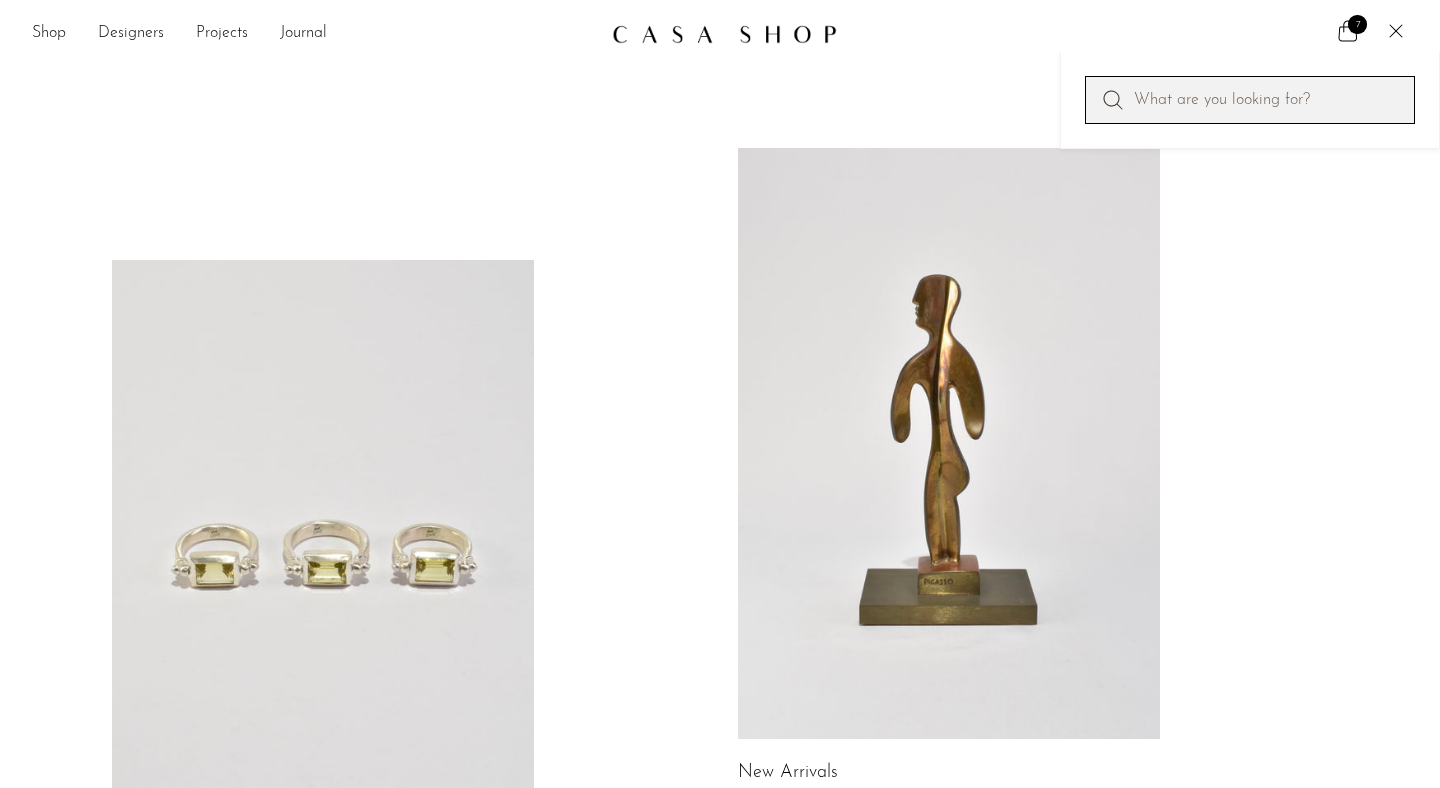 click at bounding box center [1250, 100] 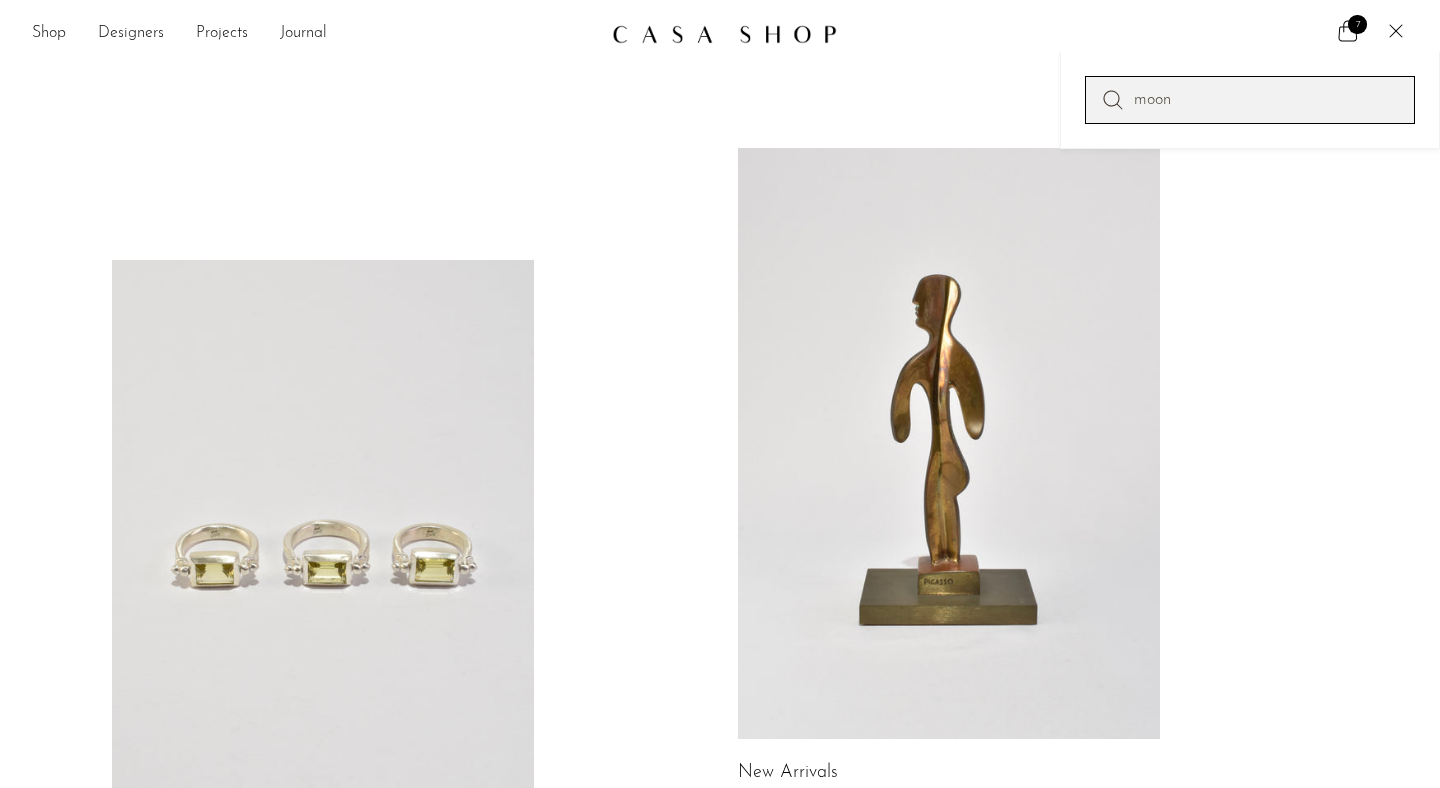 type on "moon" 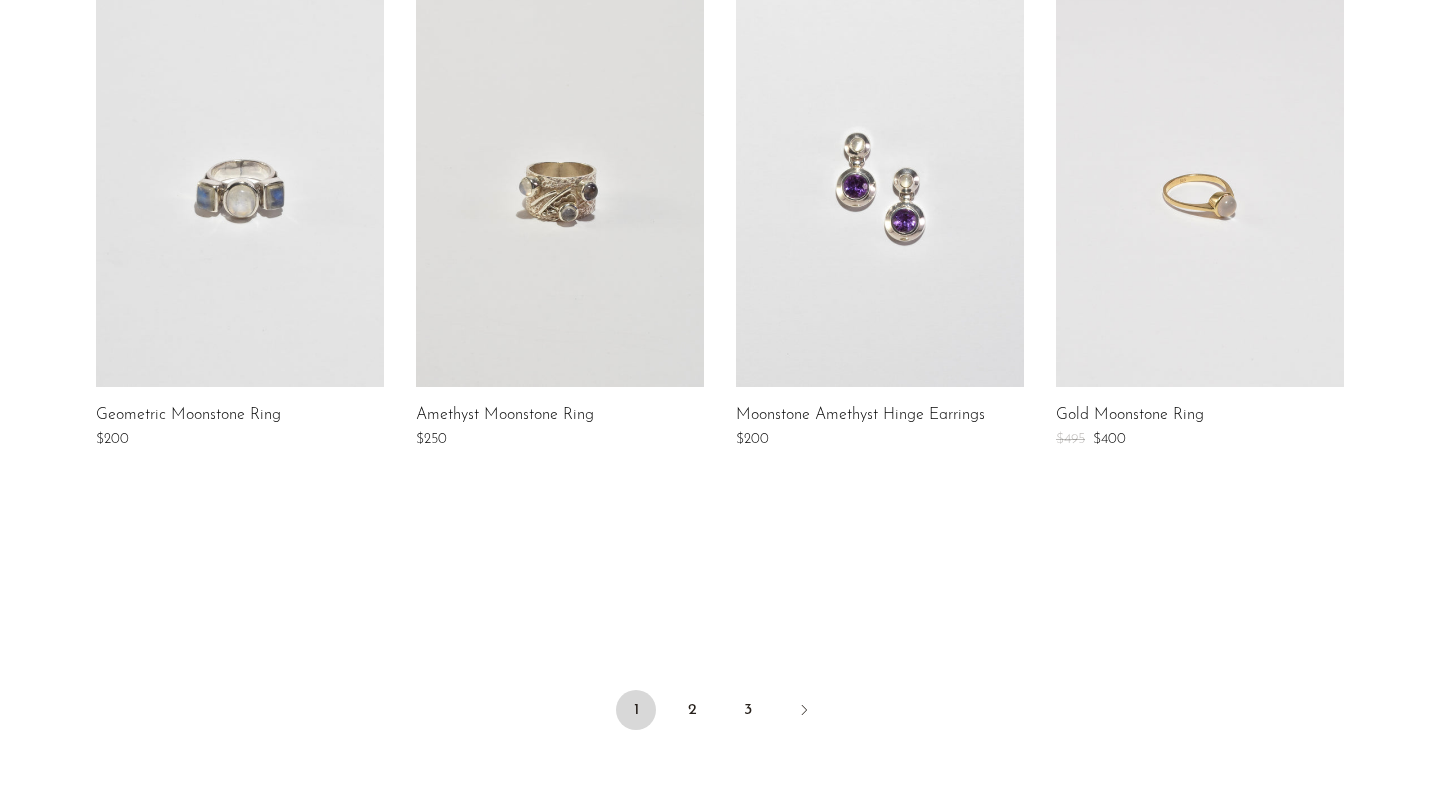 scroll, scrollTop: 1691, scrollLeft: 0, axis: vertical 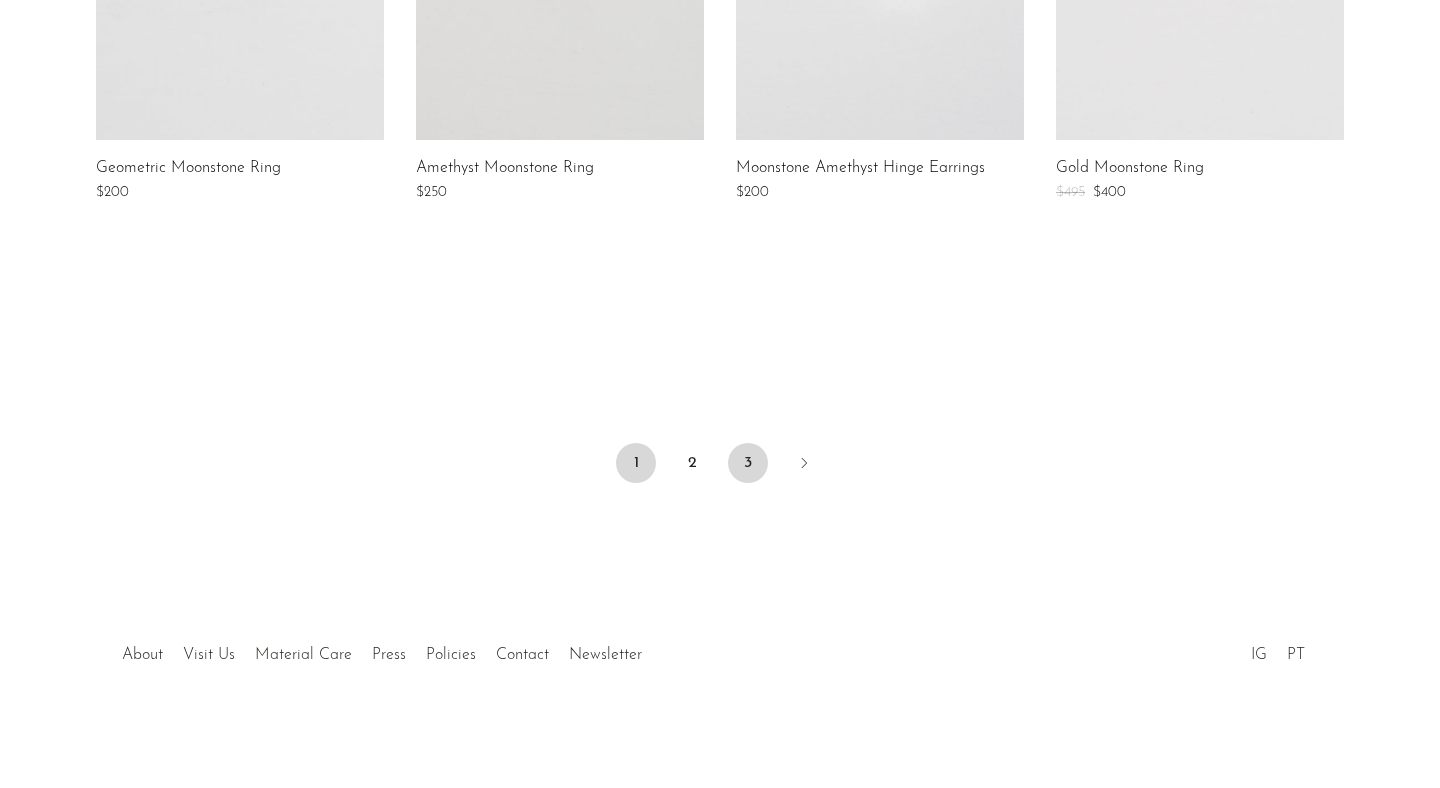 click on "3" at bounding box center [748, 463] 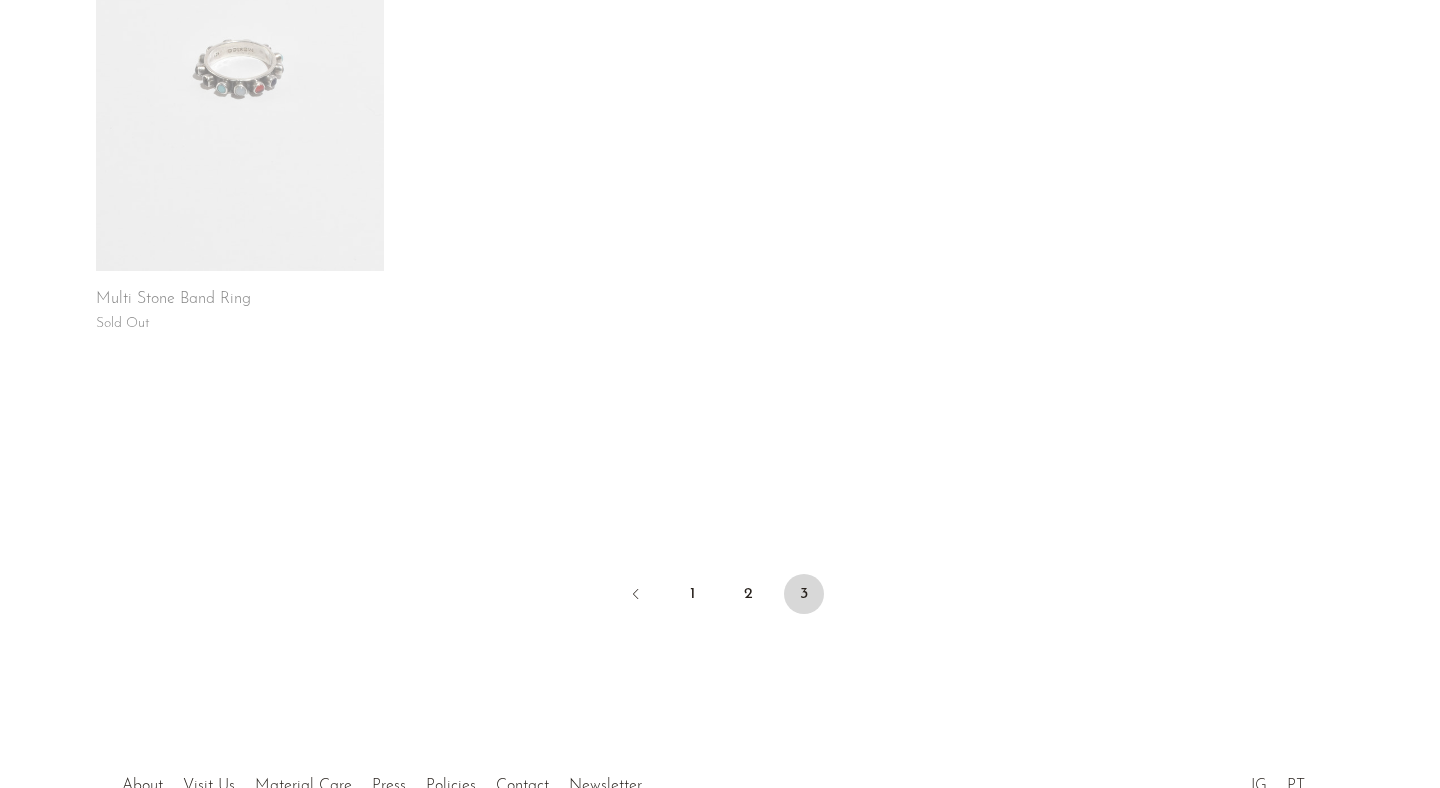 scroll, scrollTop: 1666, scrollLeft: 0, axis: vertical 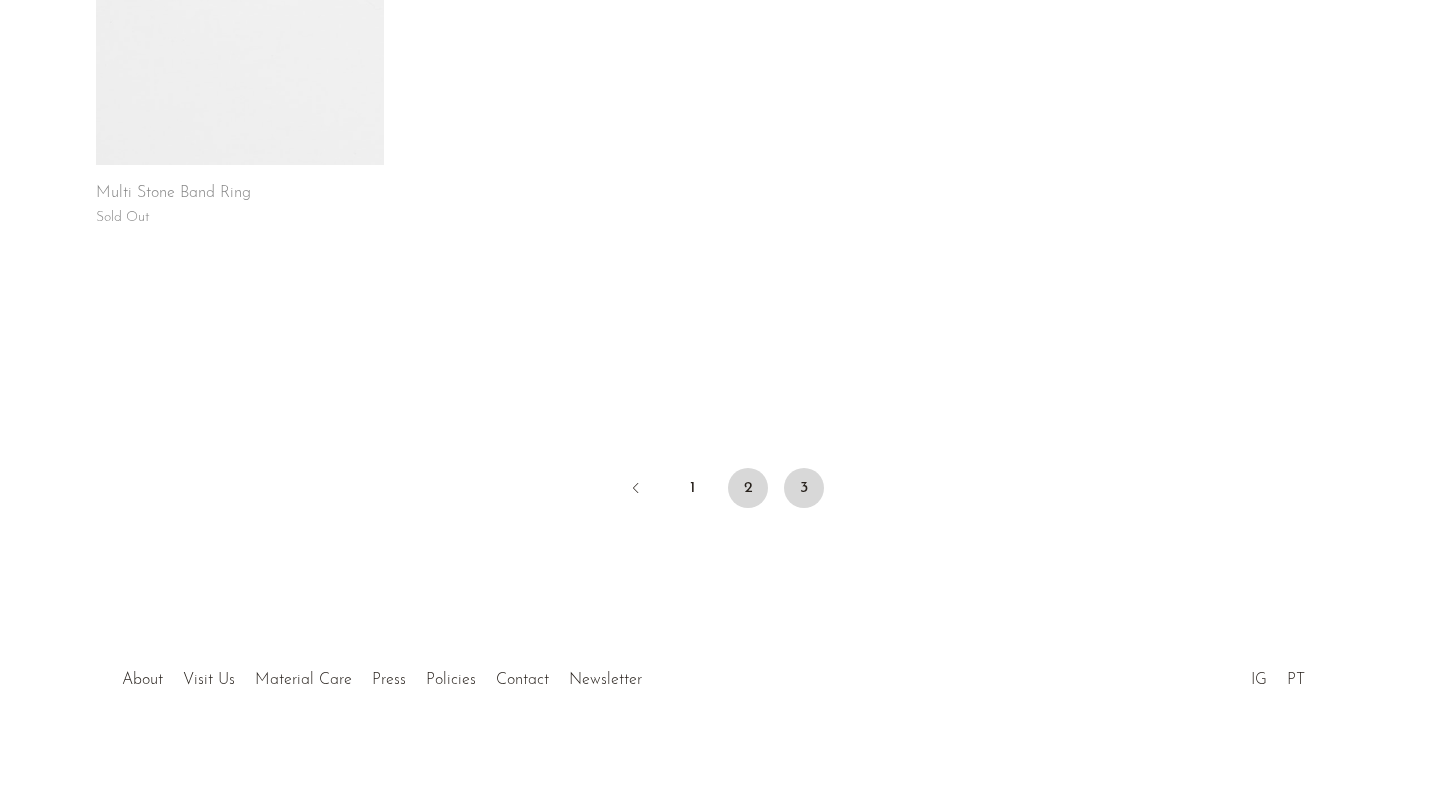 click on "2" at bounding box center [748, 488] 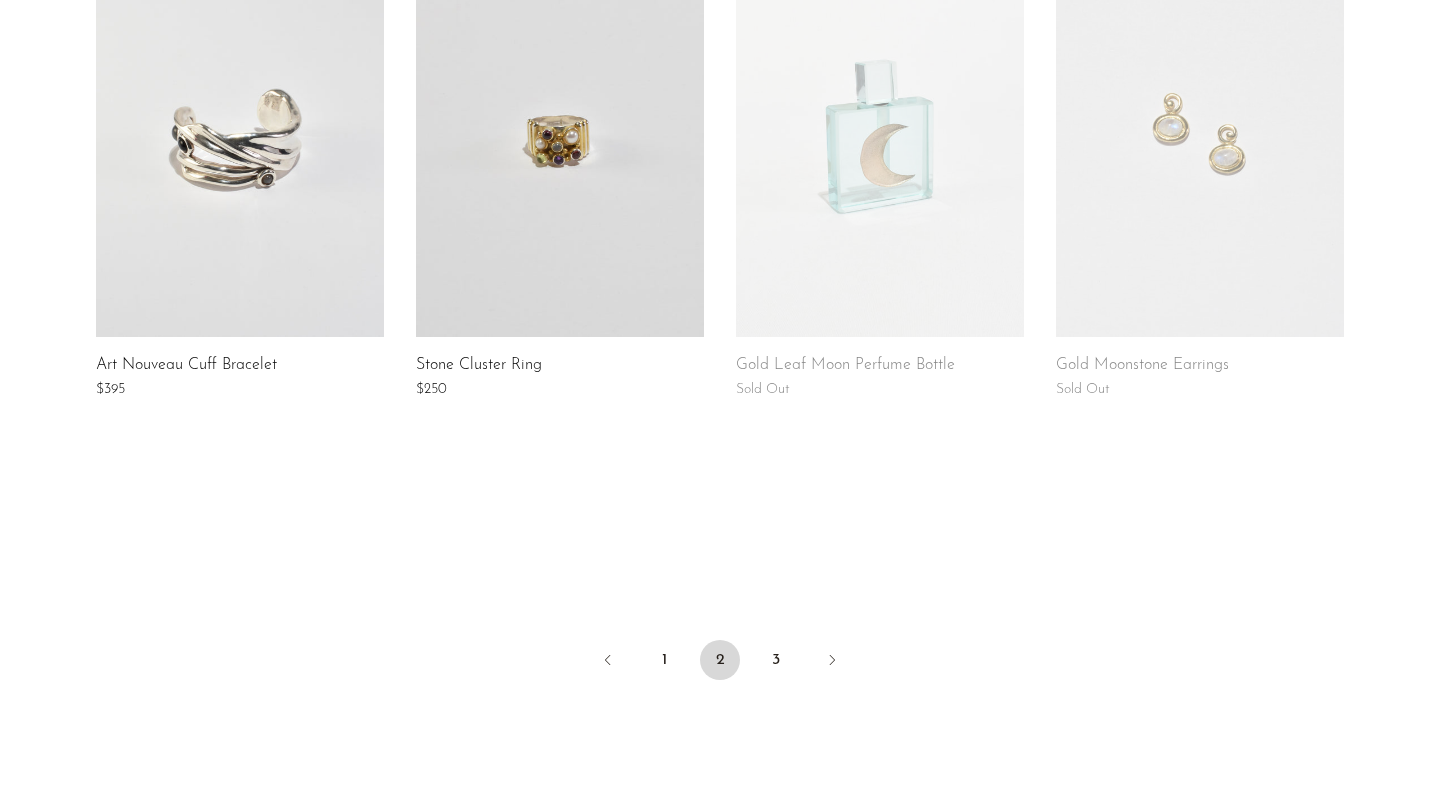 scroll, scrollTop: 774, scrollLeft: 0, axis: vertical 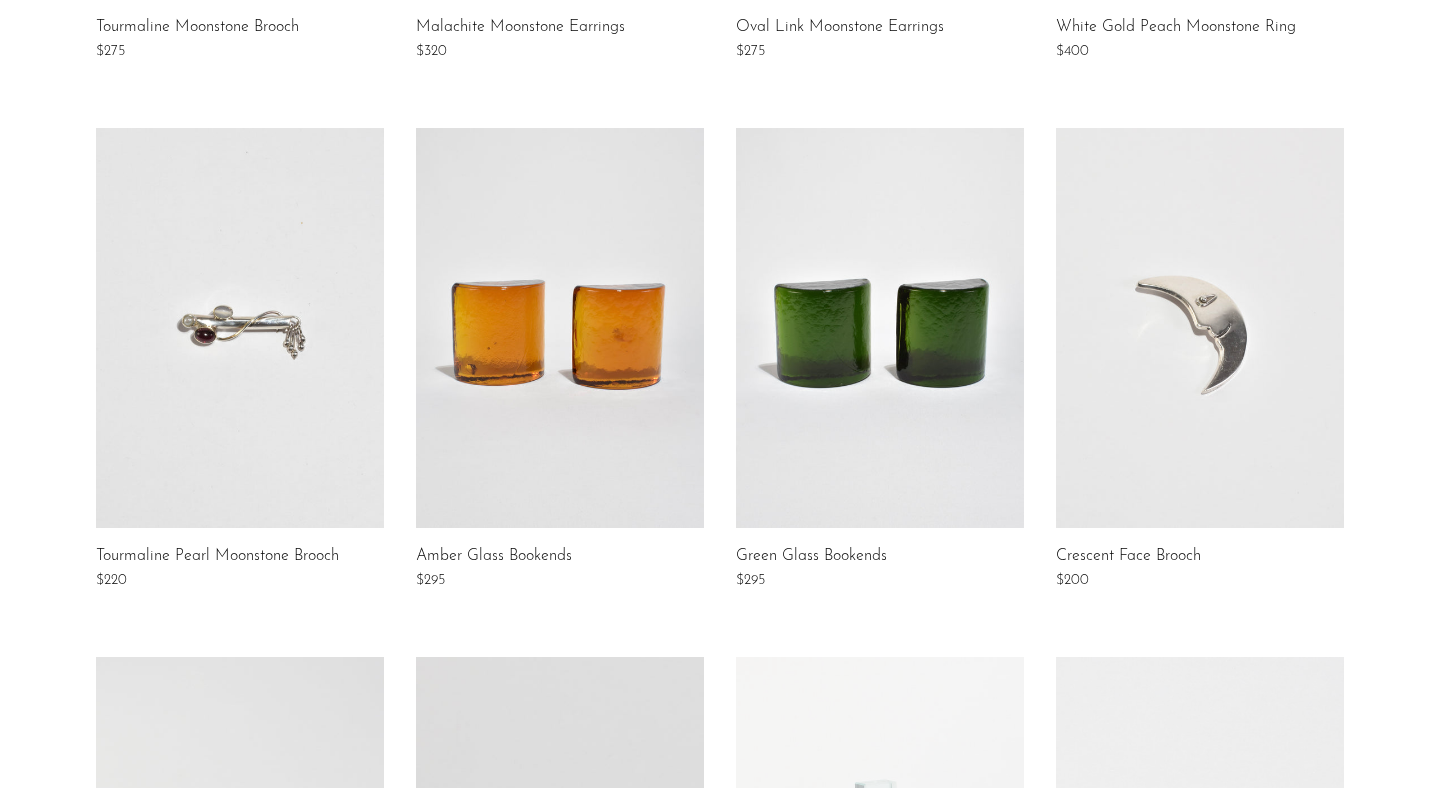click at bounding box center (1200, 328) 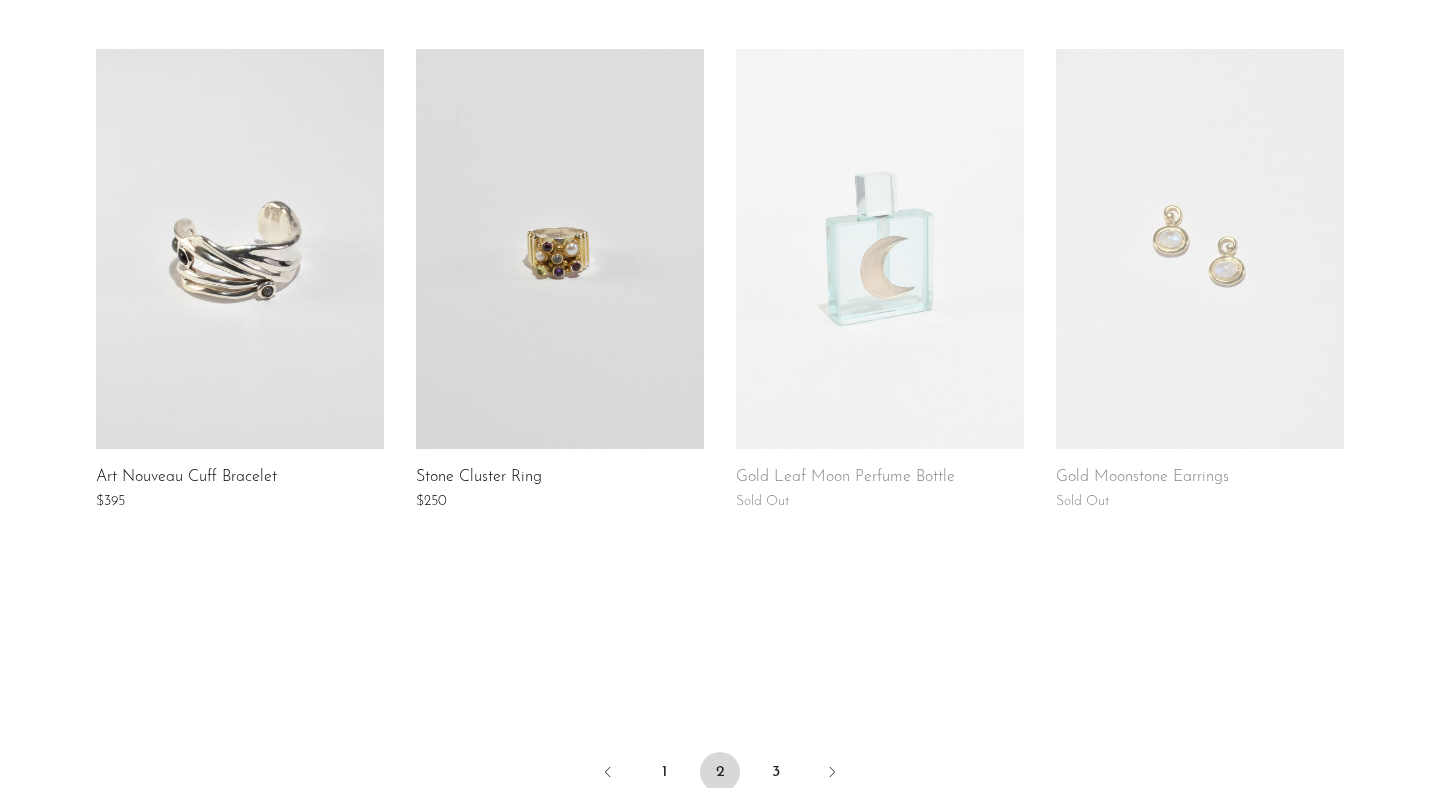 scroll, scrollTop: 1446, scrollLeft: 0, axis: vertical 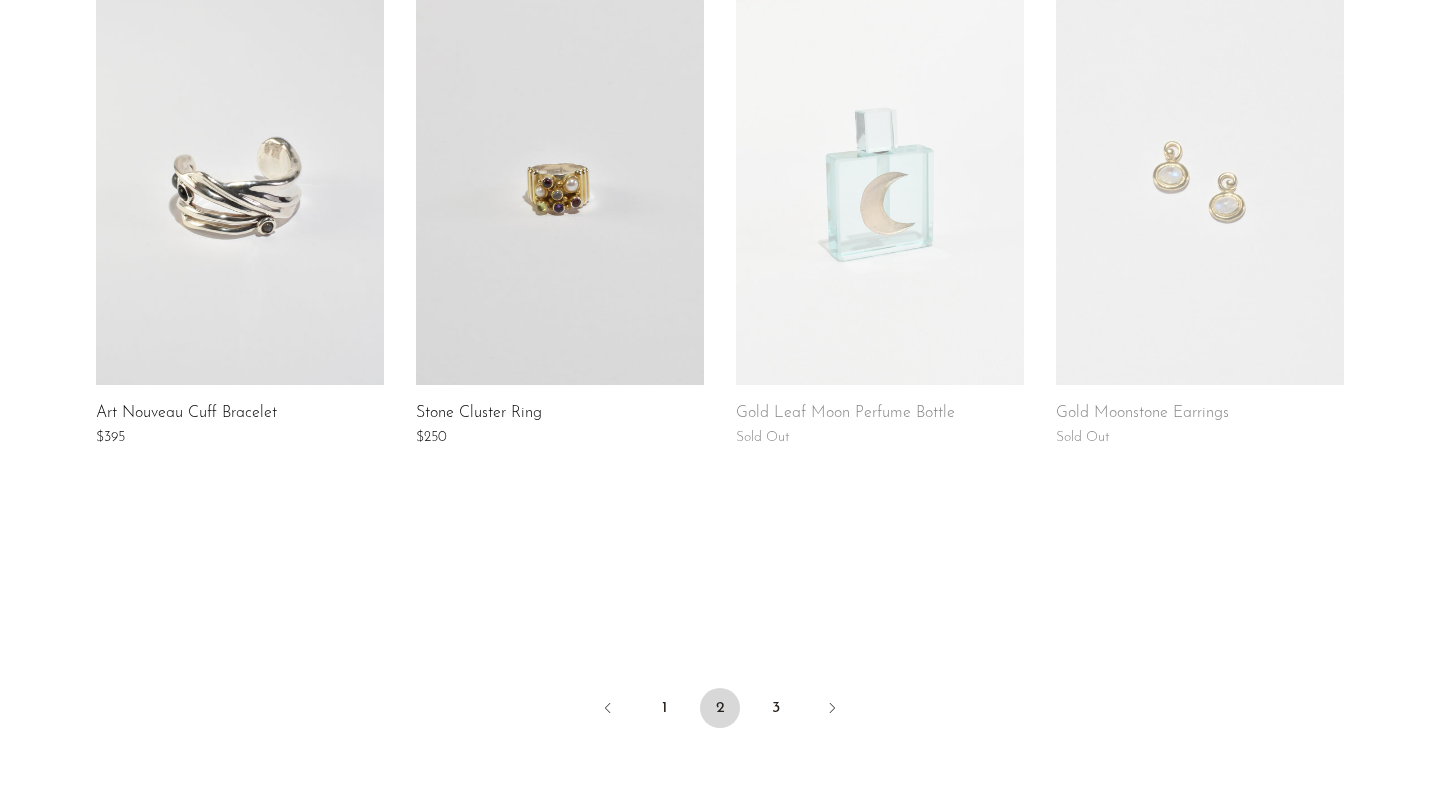 click at bounding box center [880, 185] 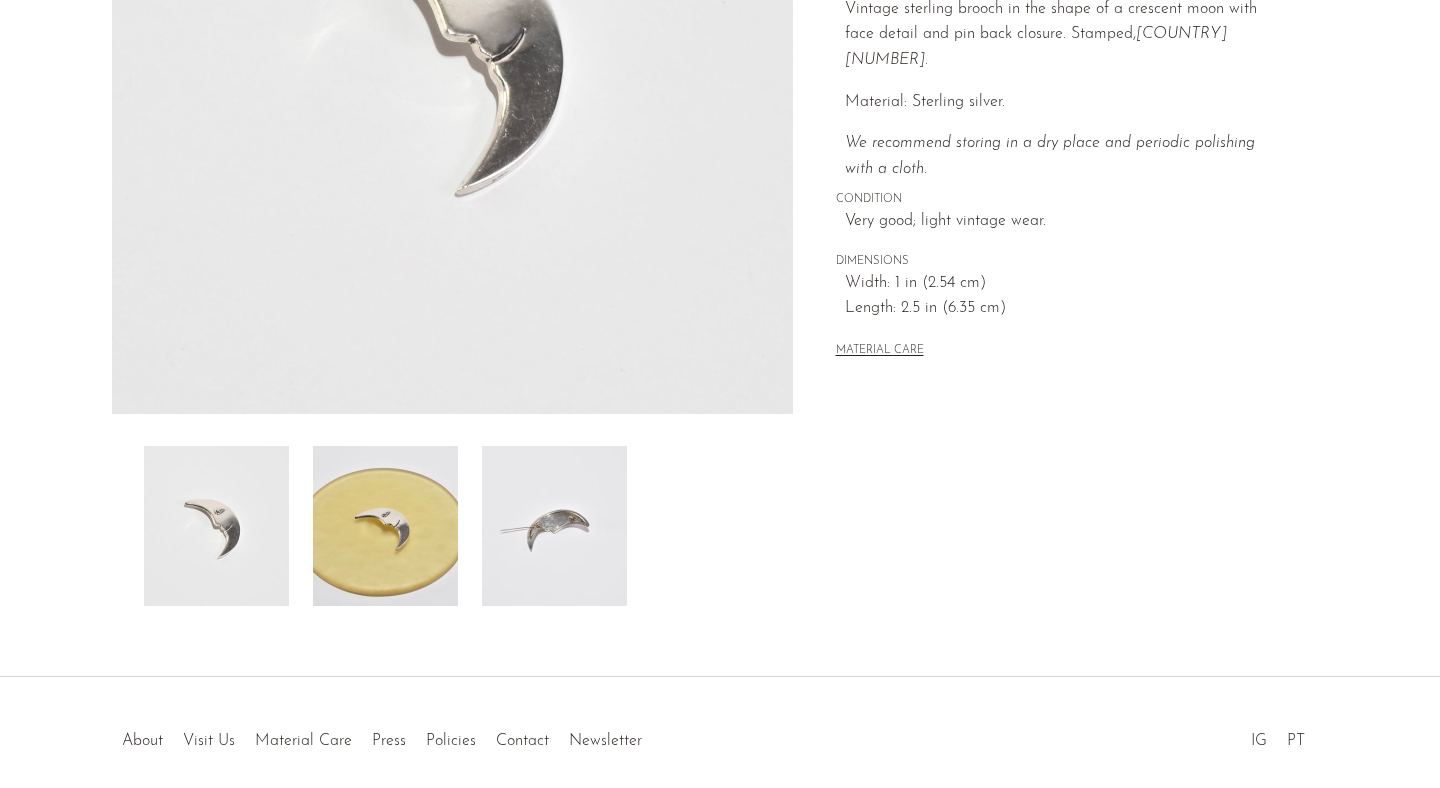 scroll, scrollTop: 499, scrollLeft: 0, axis: vertical 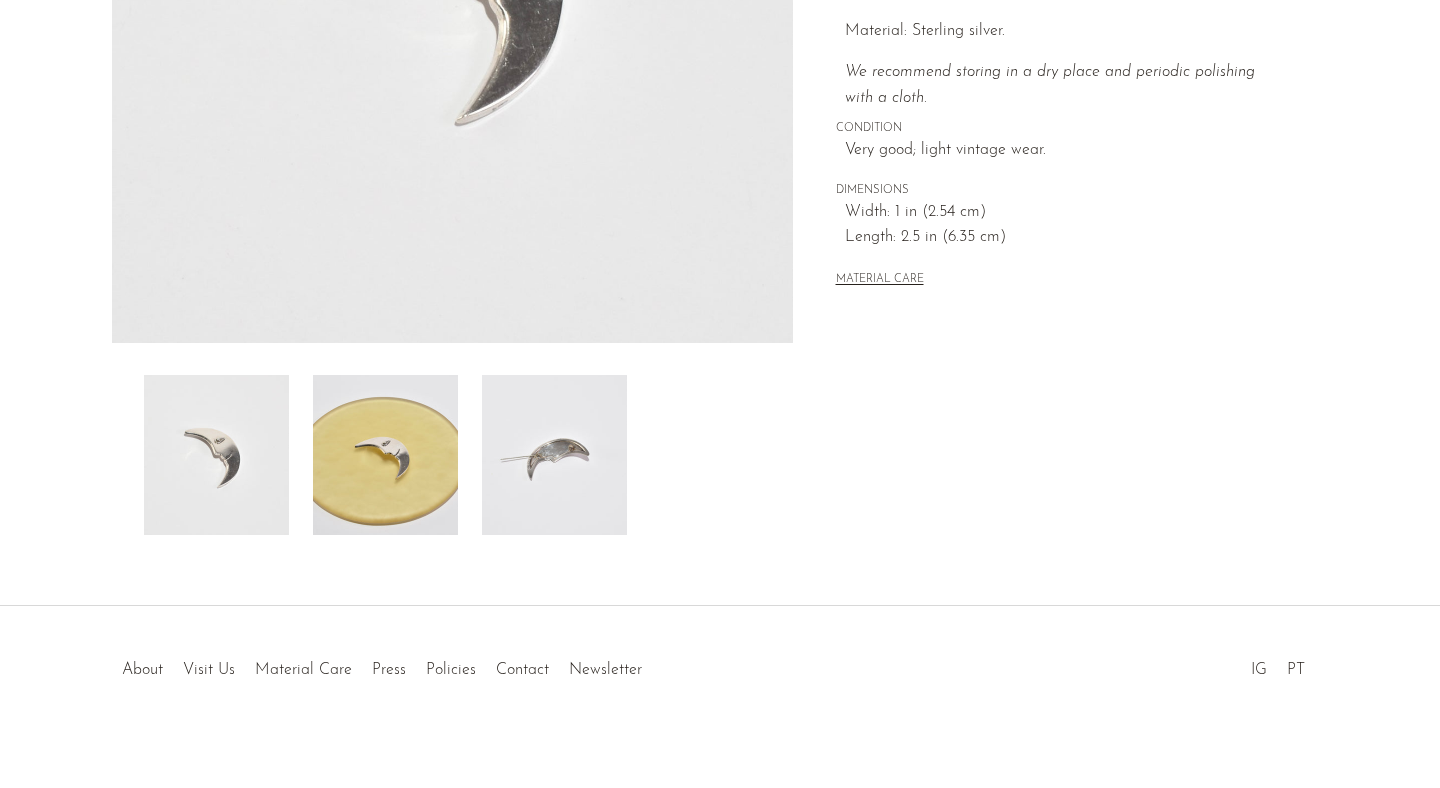 click at bounding box center [554, 455] 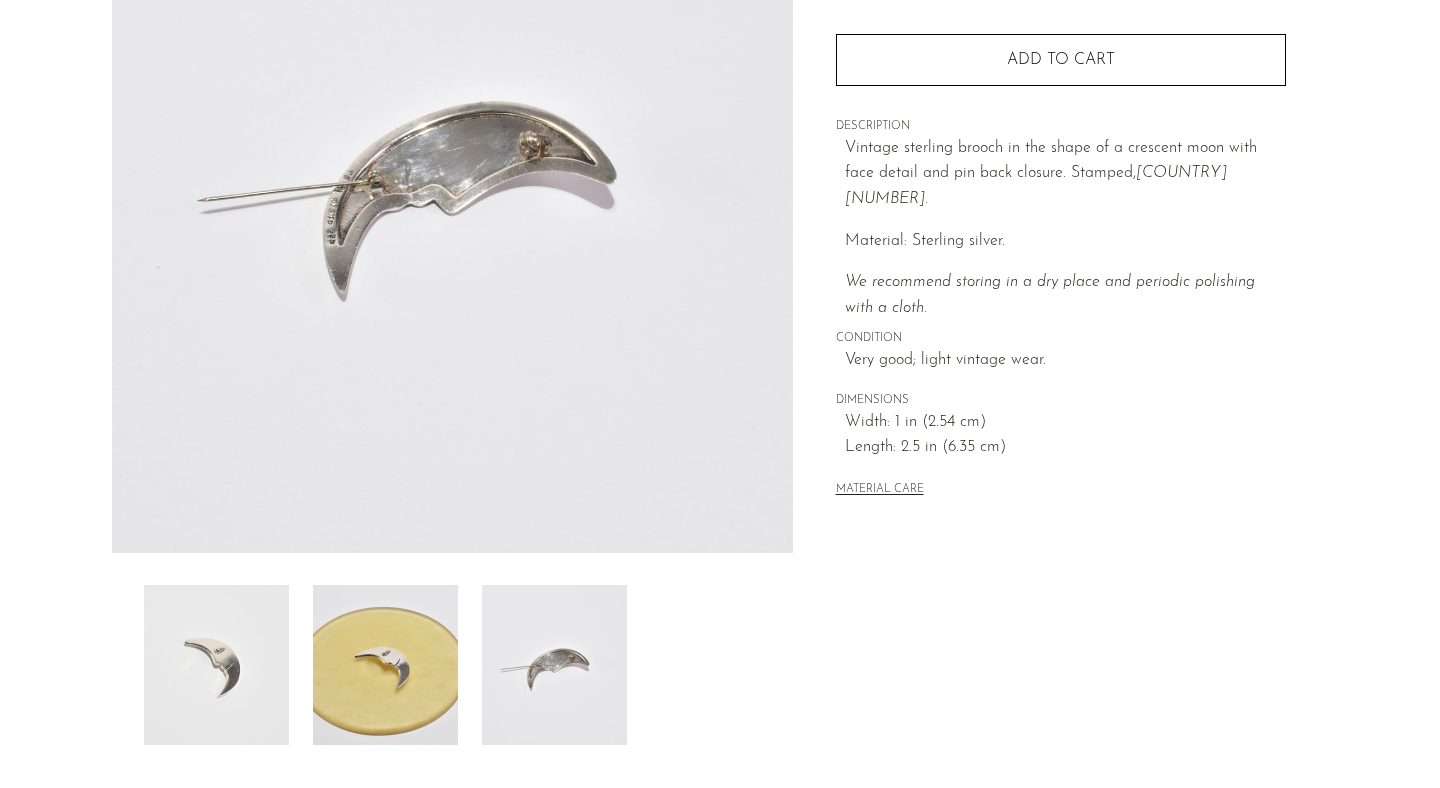 scroll, scrollTop: 421, scrollLeft: 0, axis: vertical 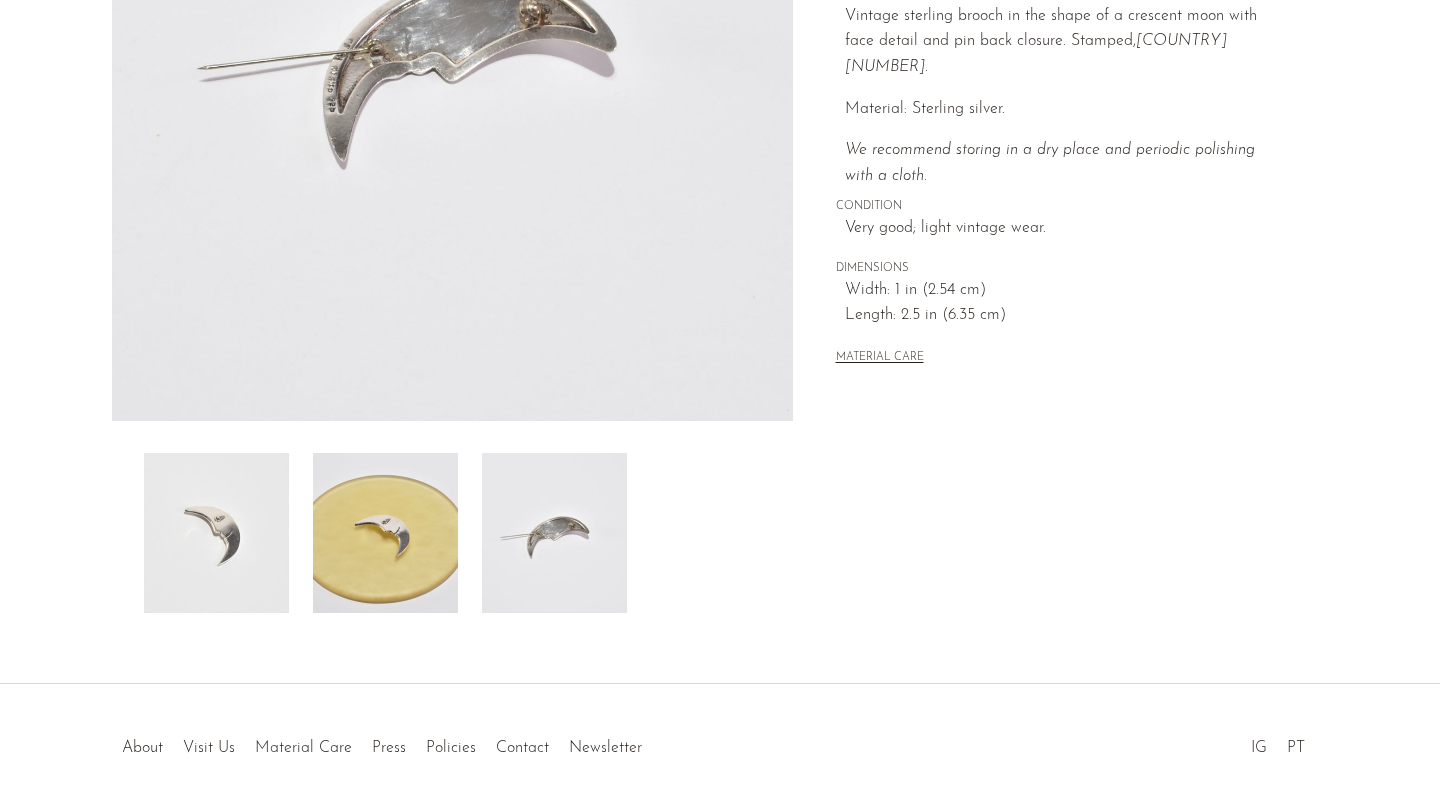 click at bounding box center [385, 533] 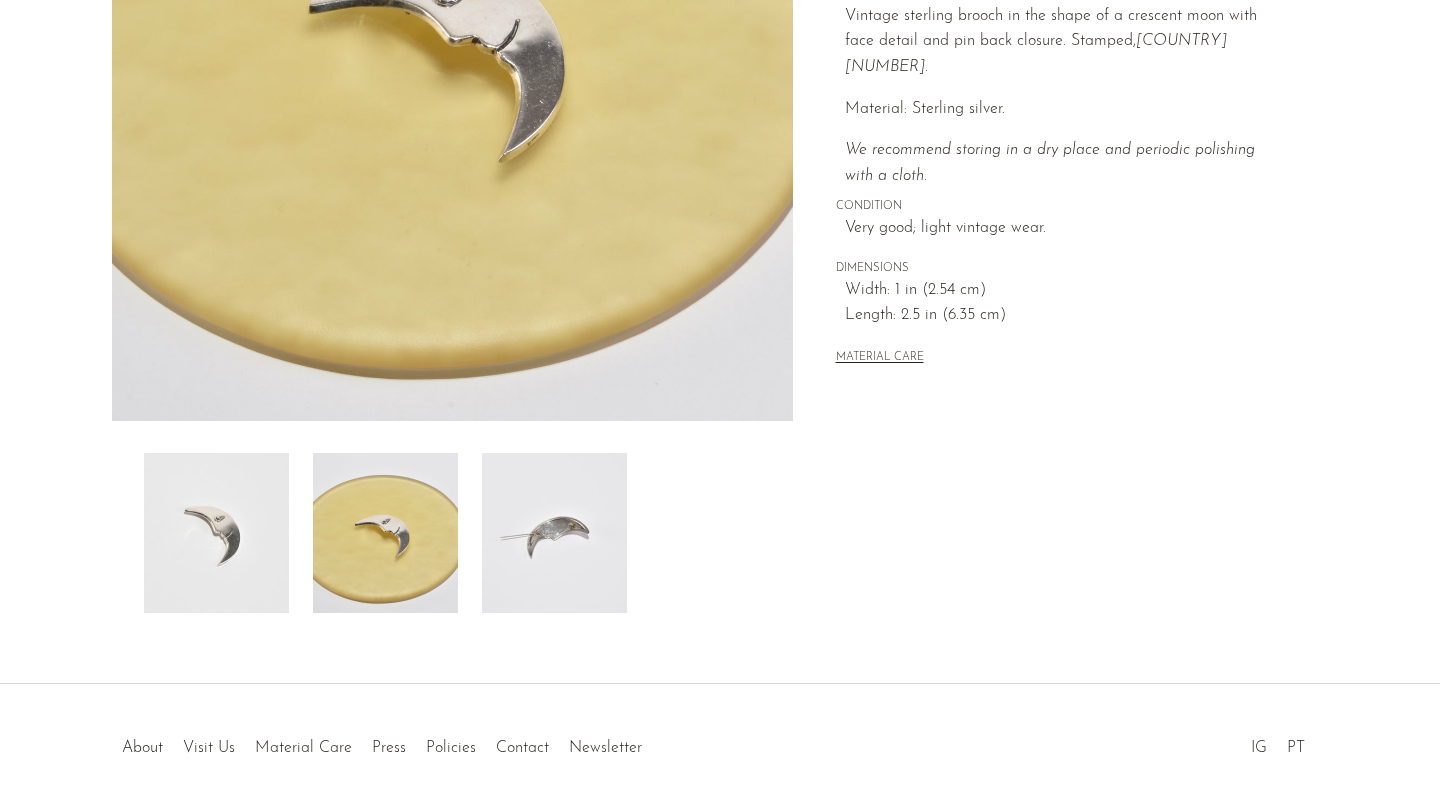click at bounding box center (216, 533) 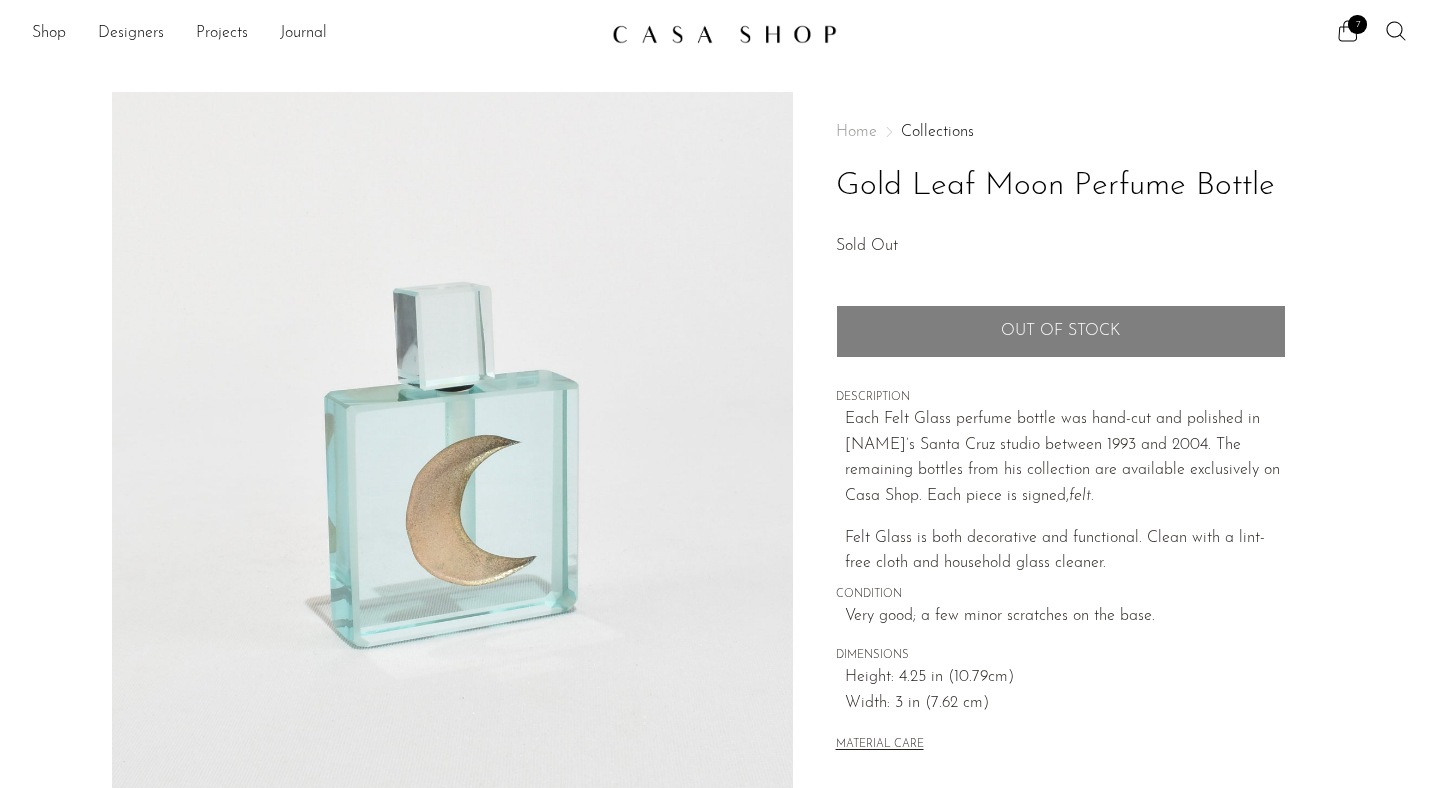 scroll, scrollTop: 0, scrollLeft: 0, axis: both 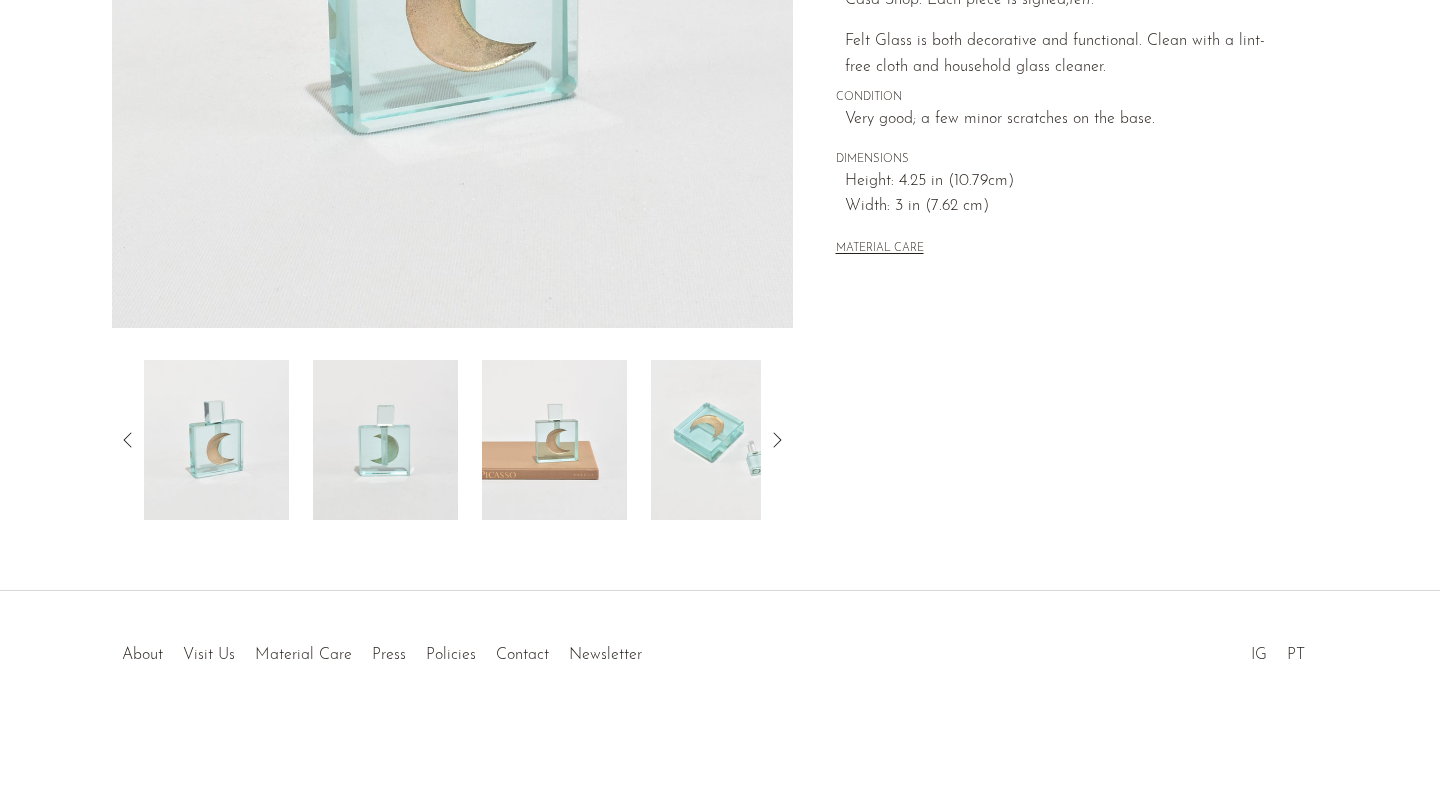 click at bounding box center [554, 440] 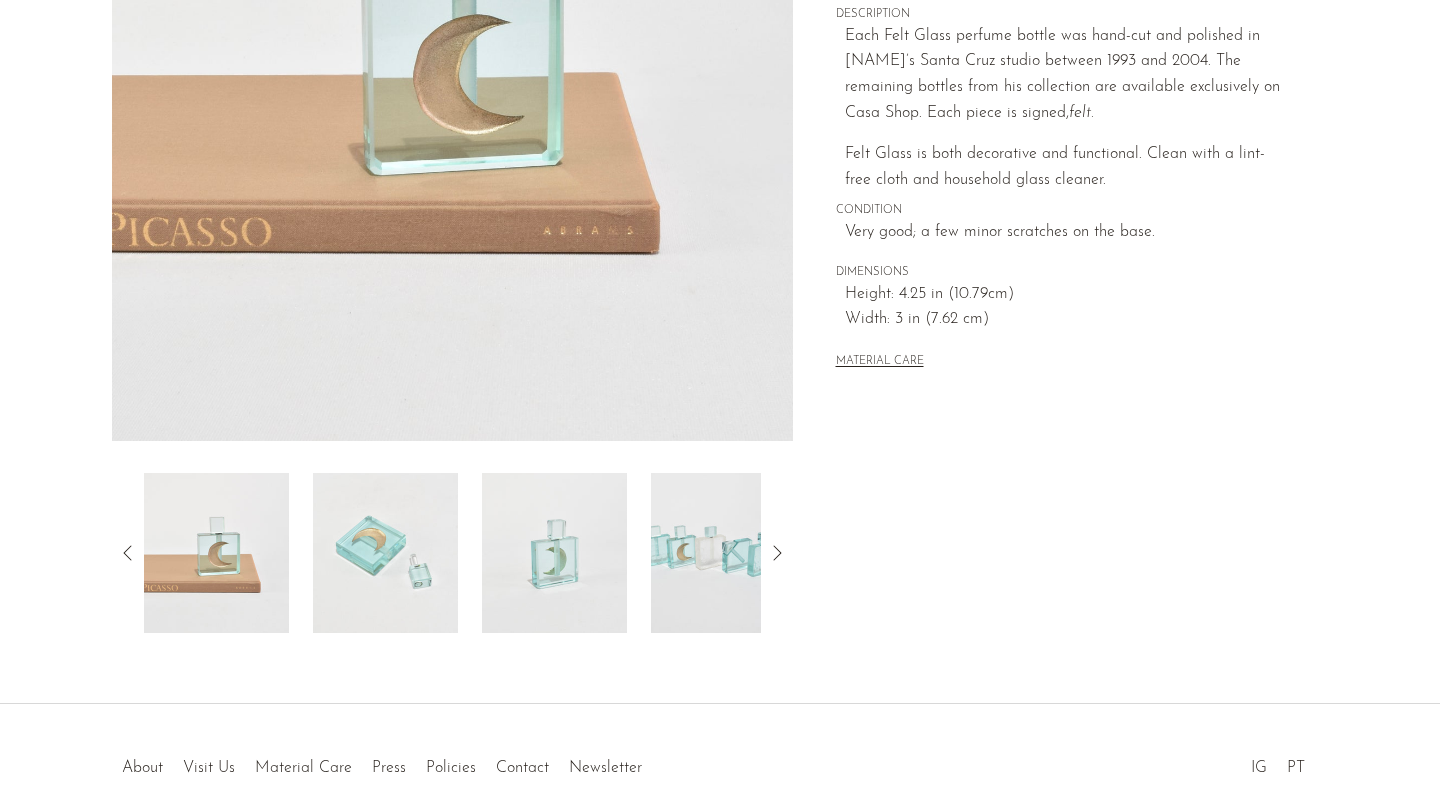 scroll, scrollTop: 444, scrollLeft: 0, axis: vertical 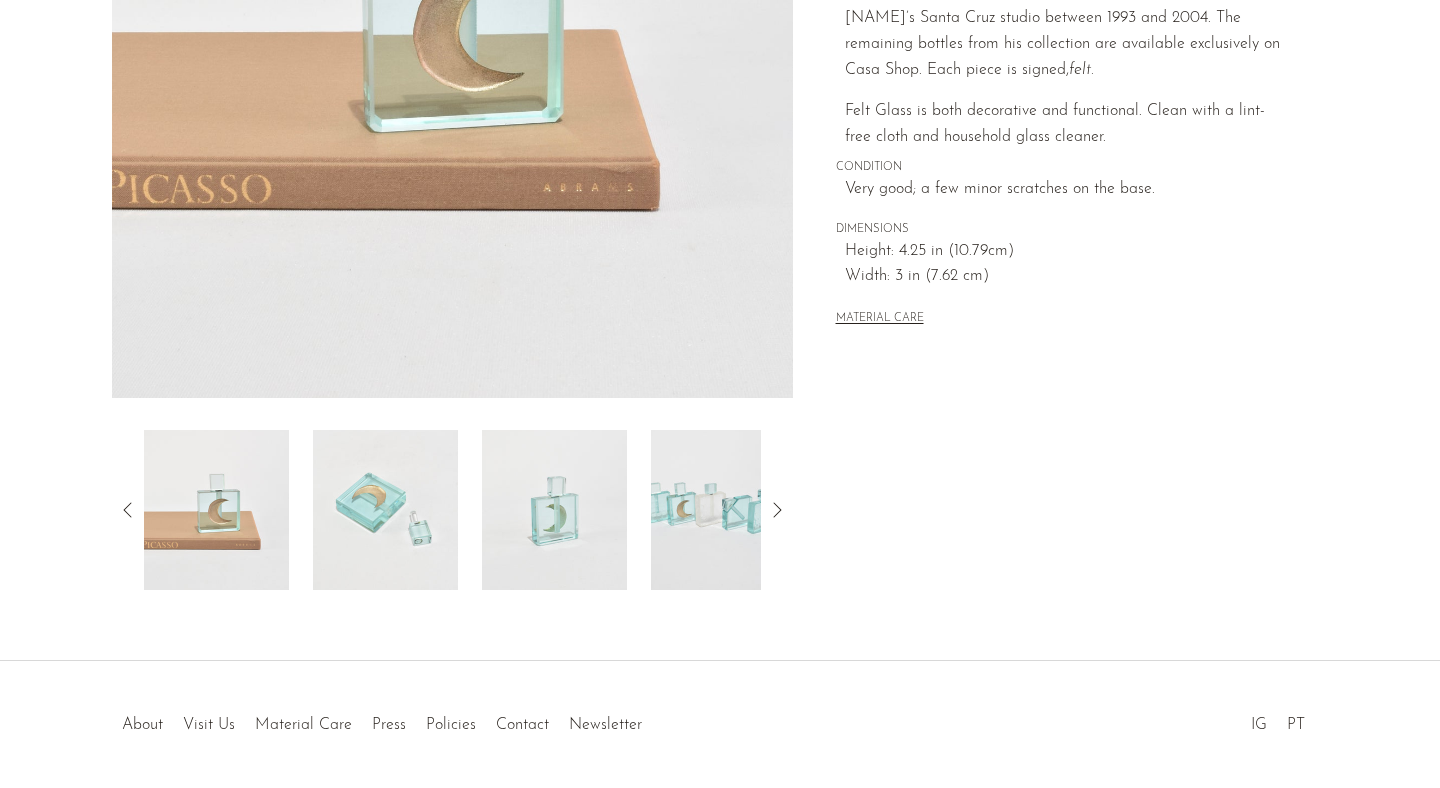 click at bounding box center (723, 510) 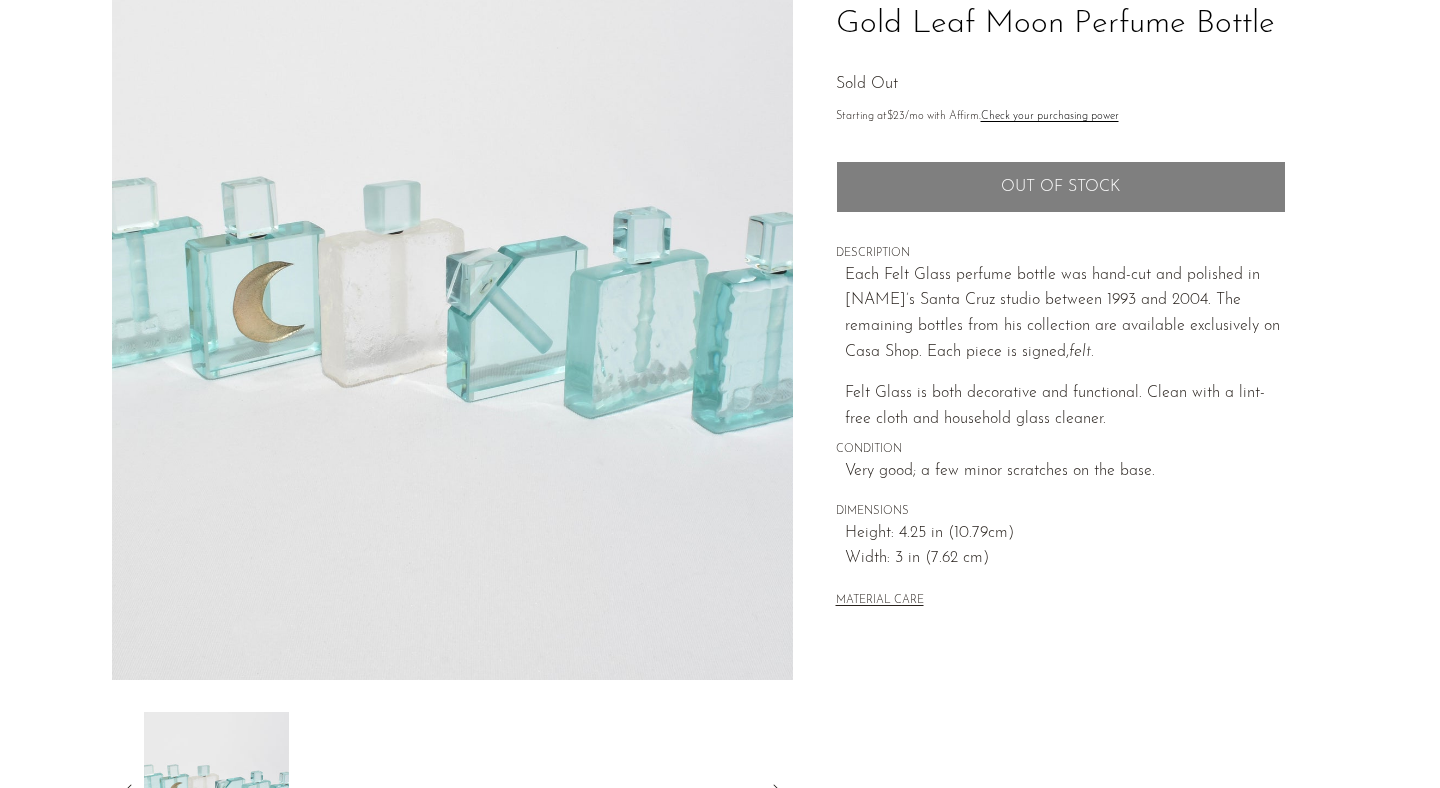 scroll, scrollTop: 514, scrollLeft: 0, axis: vertical 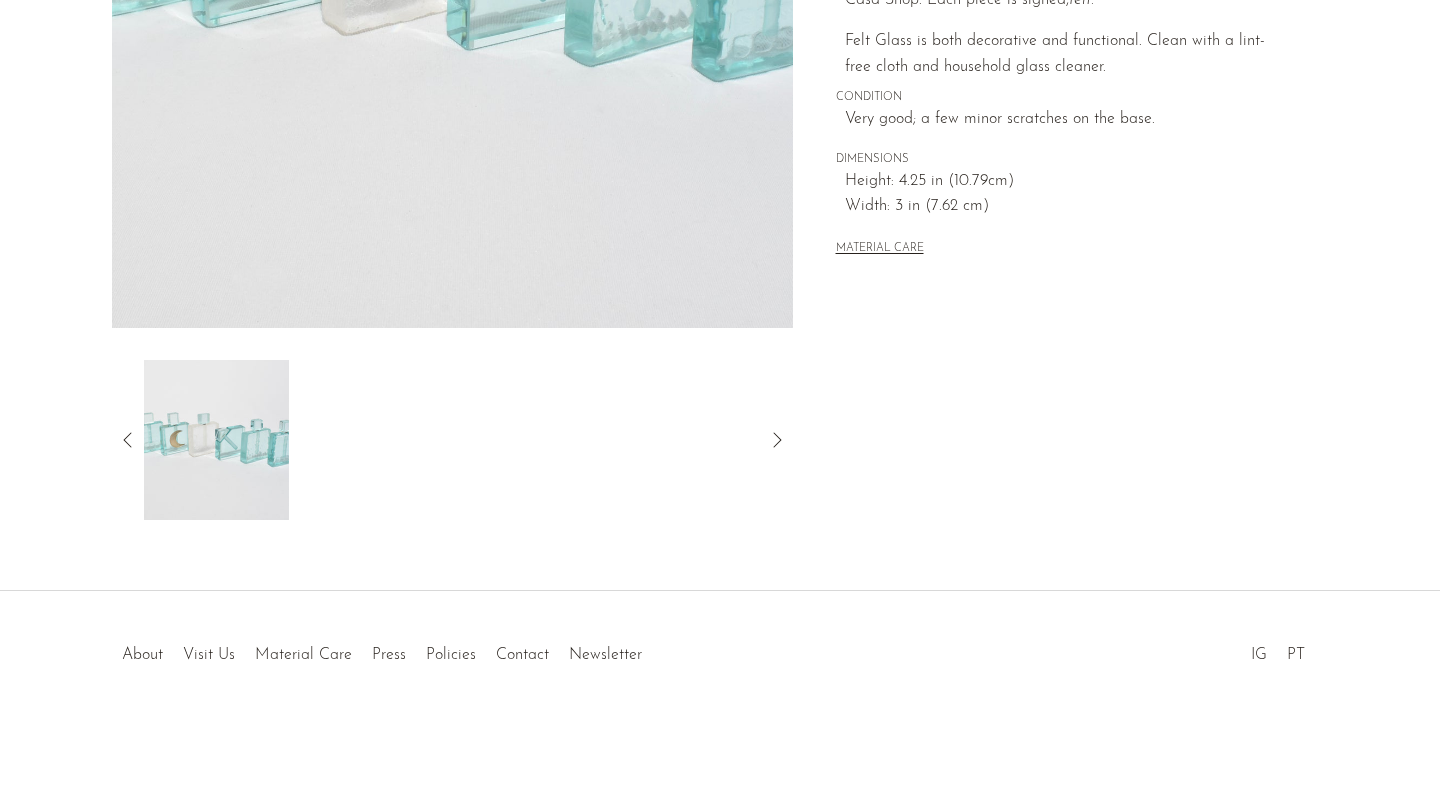 click at bounding box center (452, 440) 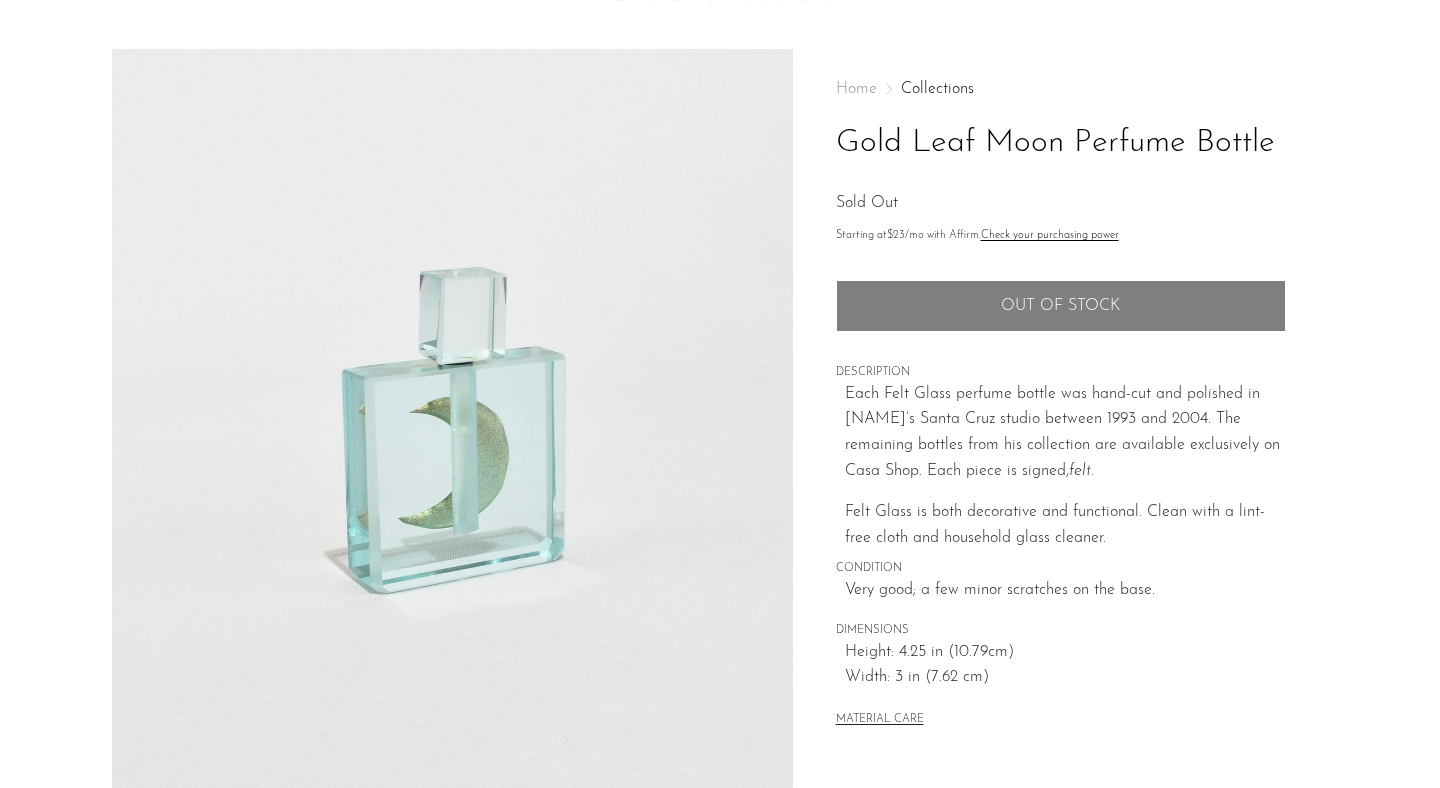 scroll, scrollTop: 0, scrollLeft: 0, axis: both 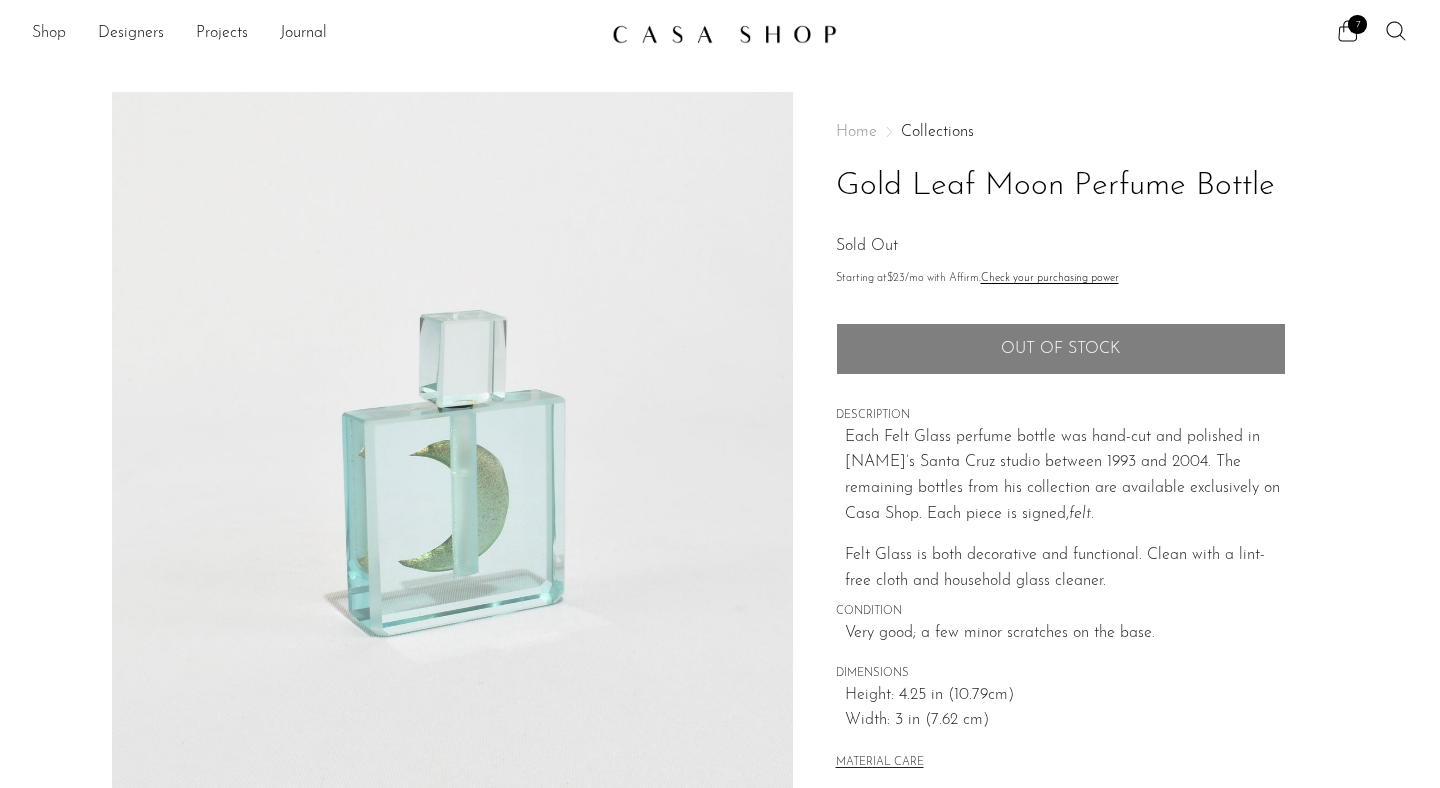 click on "Shop" at bounding box center [49, 34] 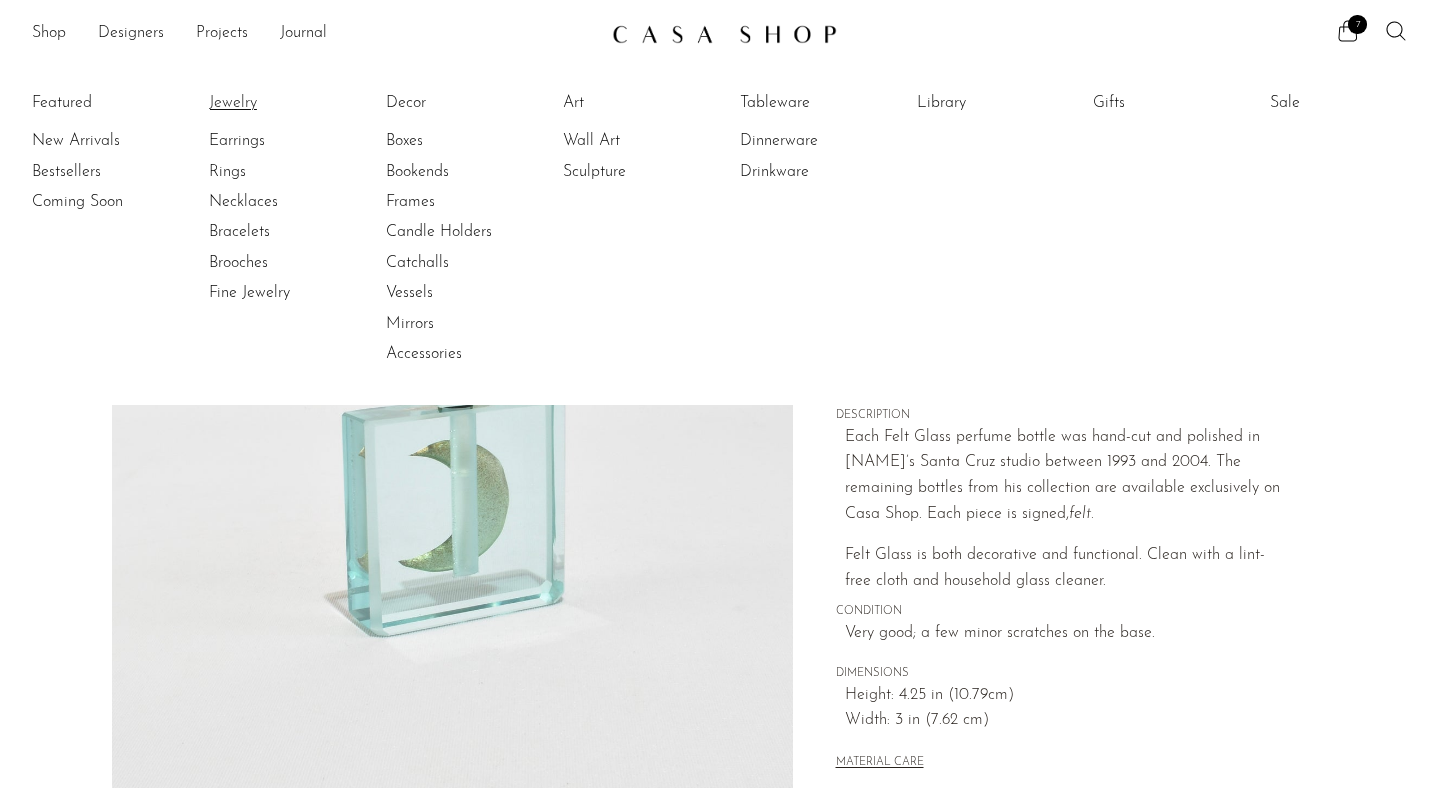 click on "Jewelry" at bounding box center [284, 103] 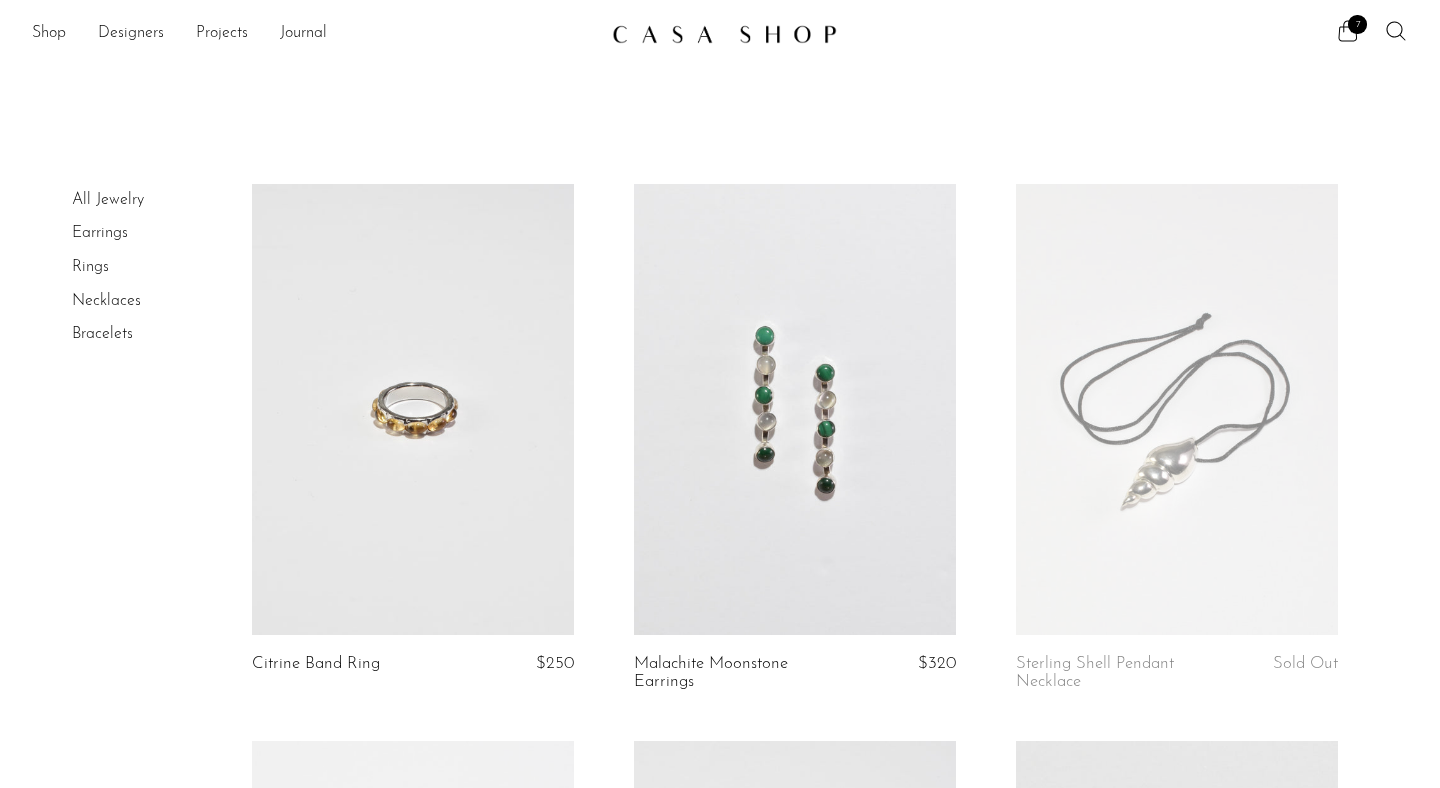 scroll, scrollTop: 0, scrollLeft: 0, axis: both 